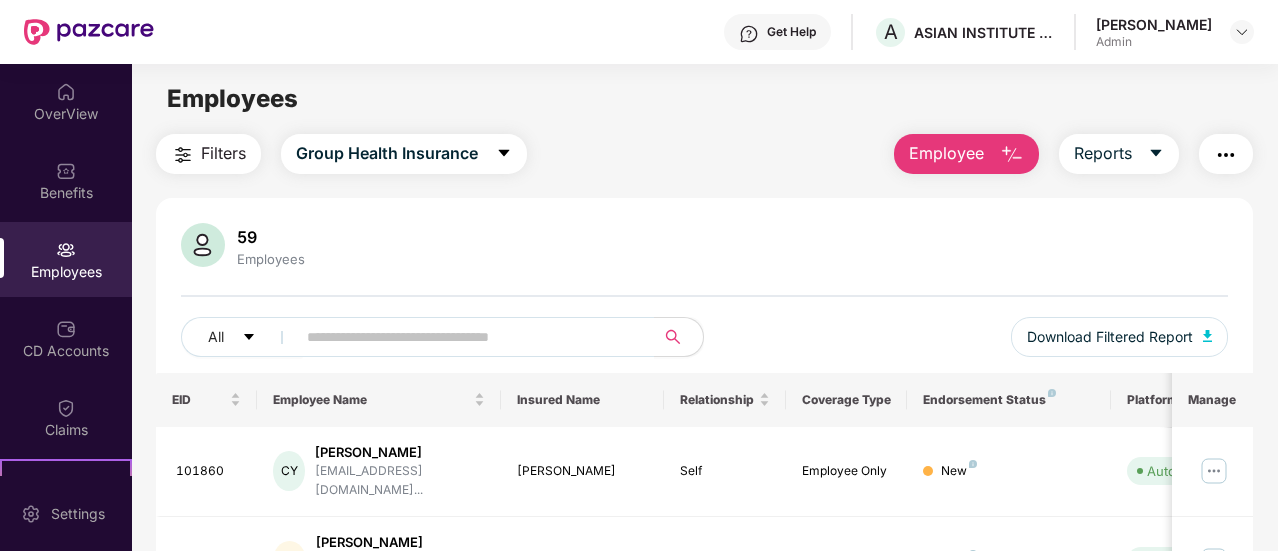 scroll, scrollTop: 0, scrollLeft: 0, axis: both 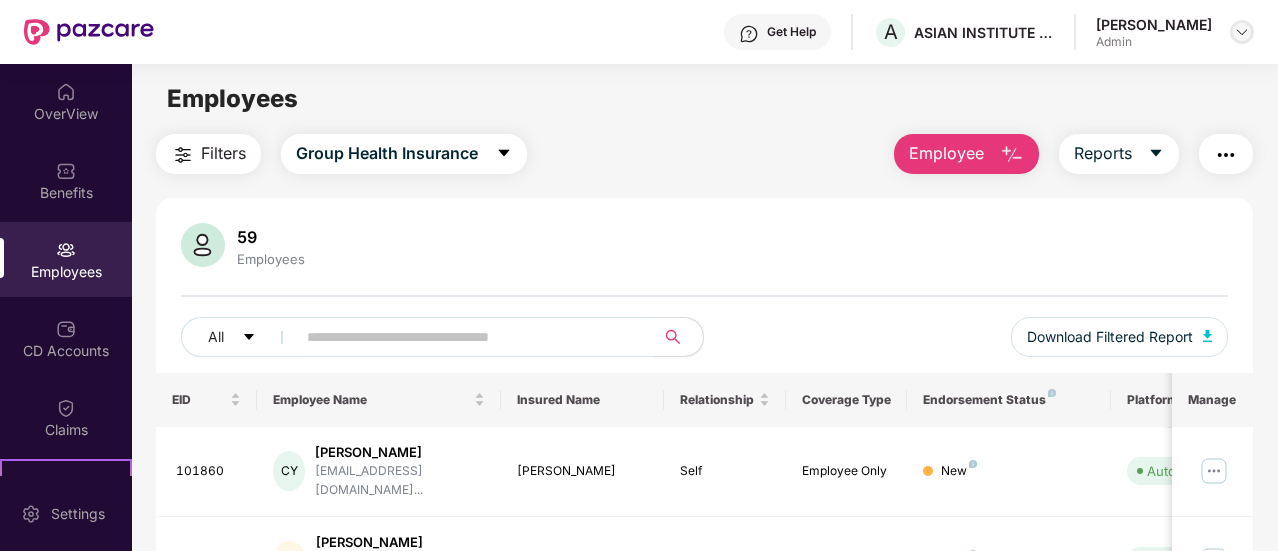 click at bounding box center [1242, 32] 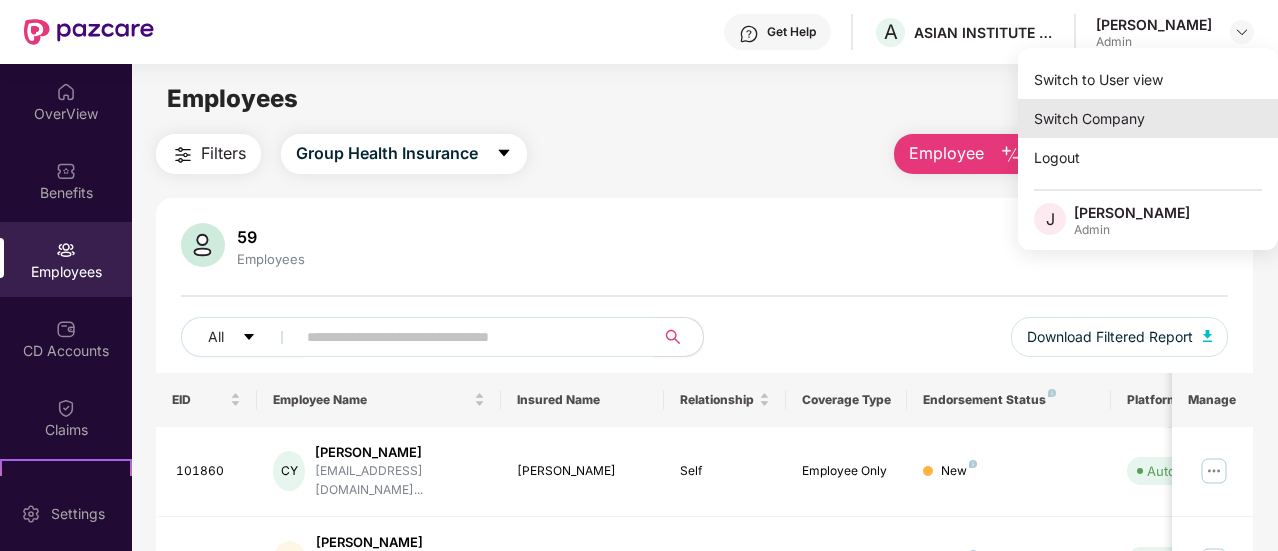 click on "Switch Company" at bounding box center (1148, 118) 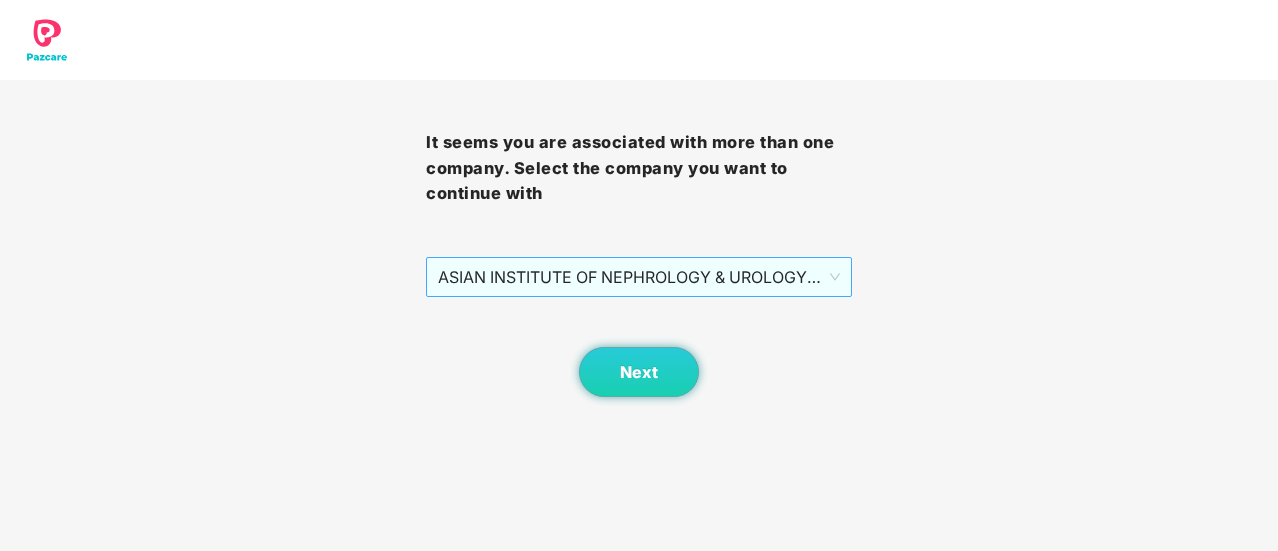 click on "ASIAN INSTITUTE OF NEPHROLOGY & UROLOGY PRIVATE LIMITED  -  101209  -  ADMIN" at bounding box center (639, 277) 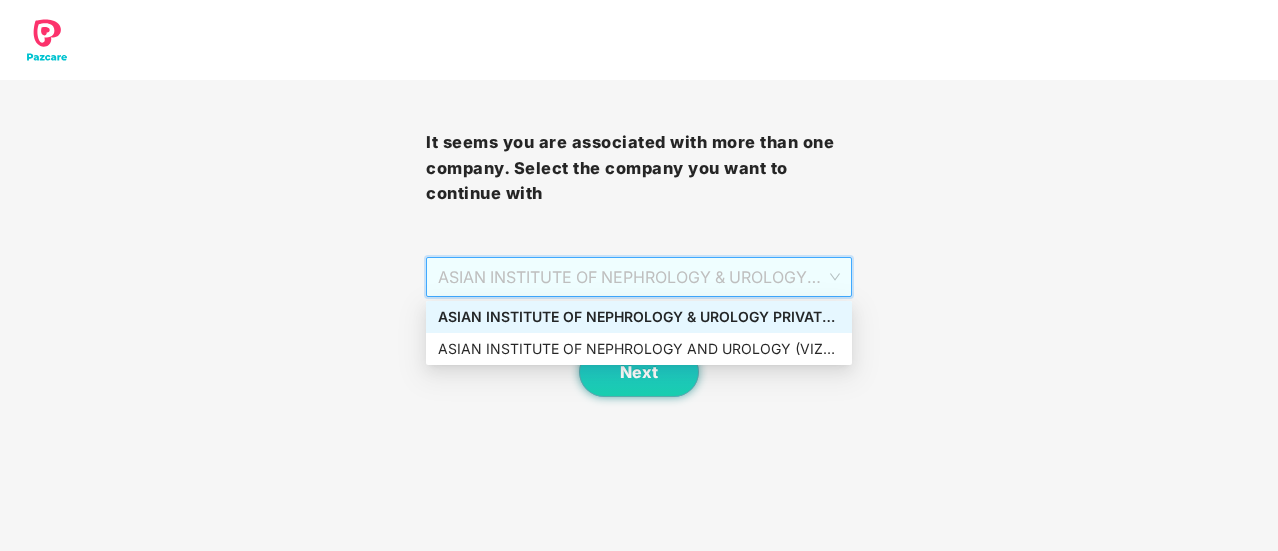click on "ASIAN INSTITUTE OF NEPHROLOGY & UROLOGY PRIVATE LIMITED  -  101209  -  ADMIN" at bounding box center [639, 317] 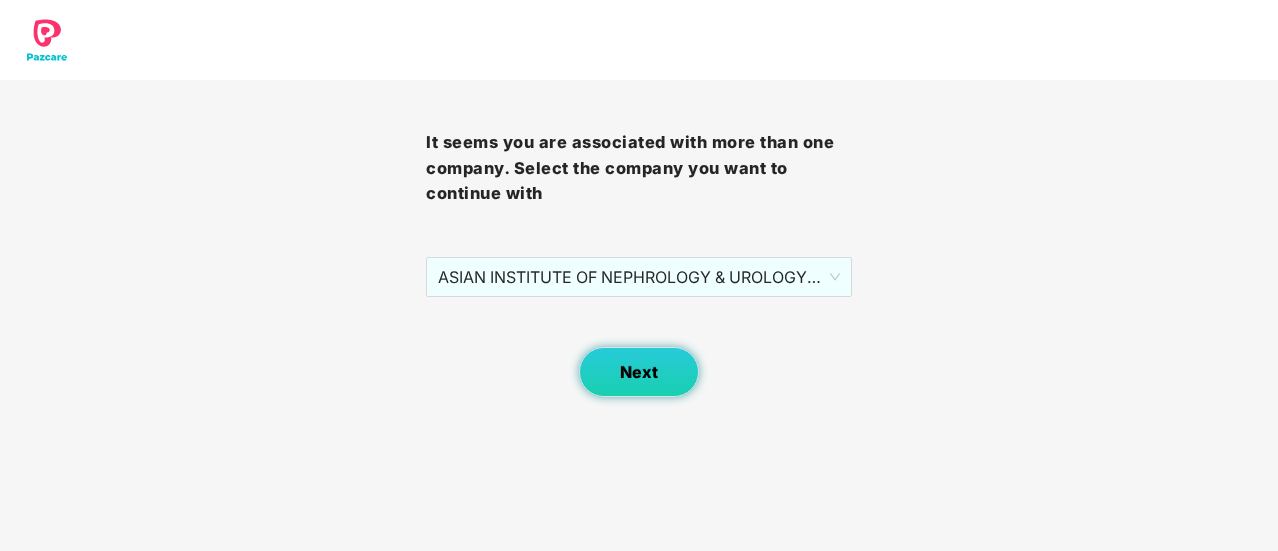 click on "Next" at bounding box center [639, 372] 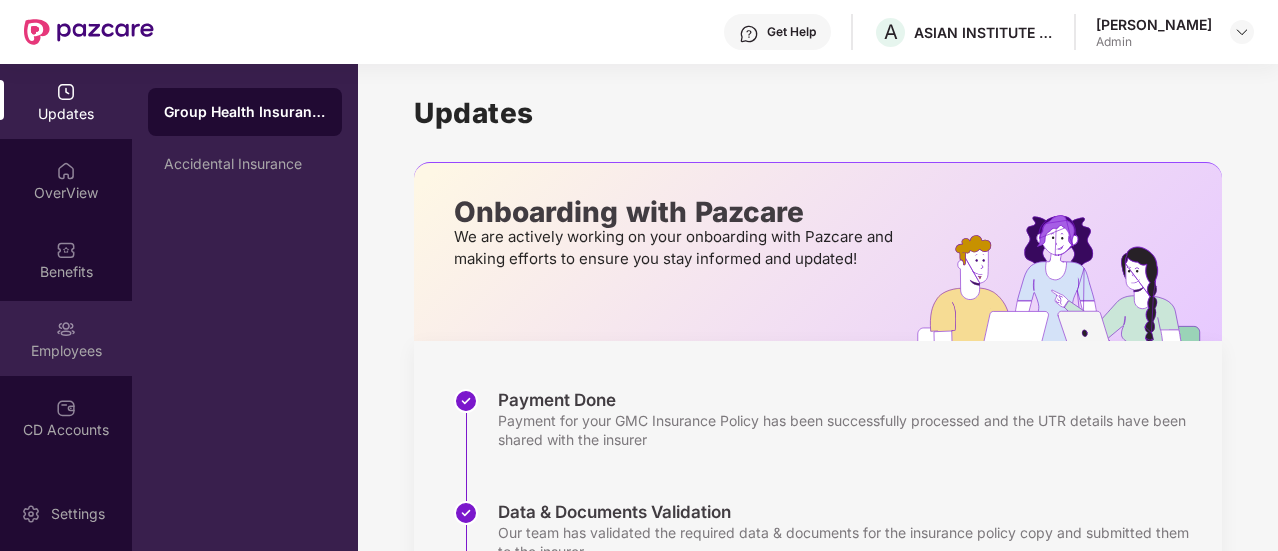 click at bounding box center (66, 329) 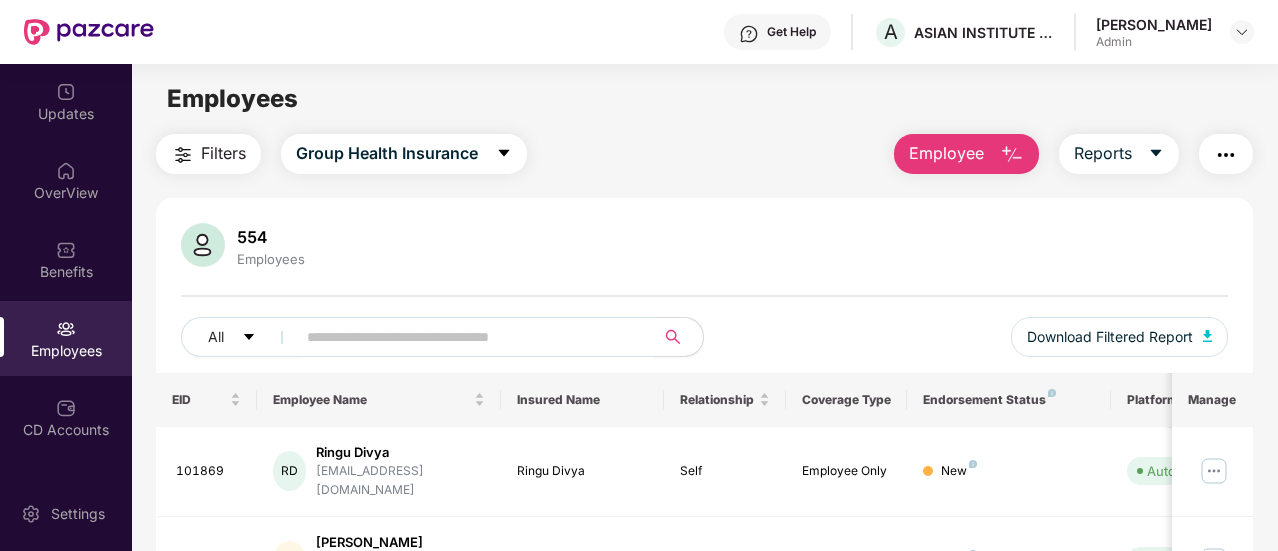 click at bounding box center (467, 337) 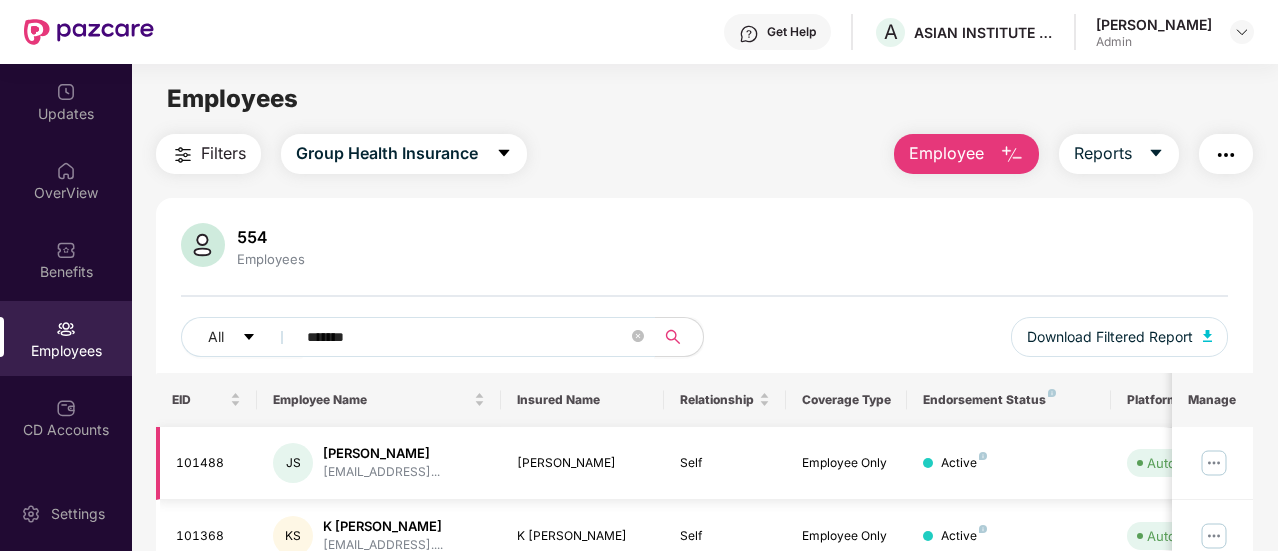 scroll, scrollTop: 92, scrollLeft: 0, axis: vertical 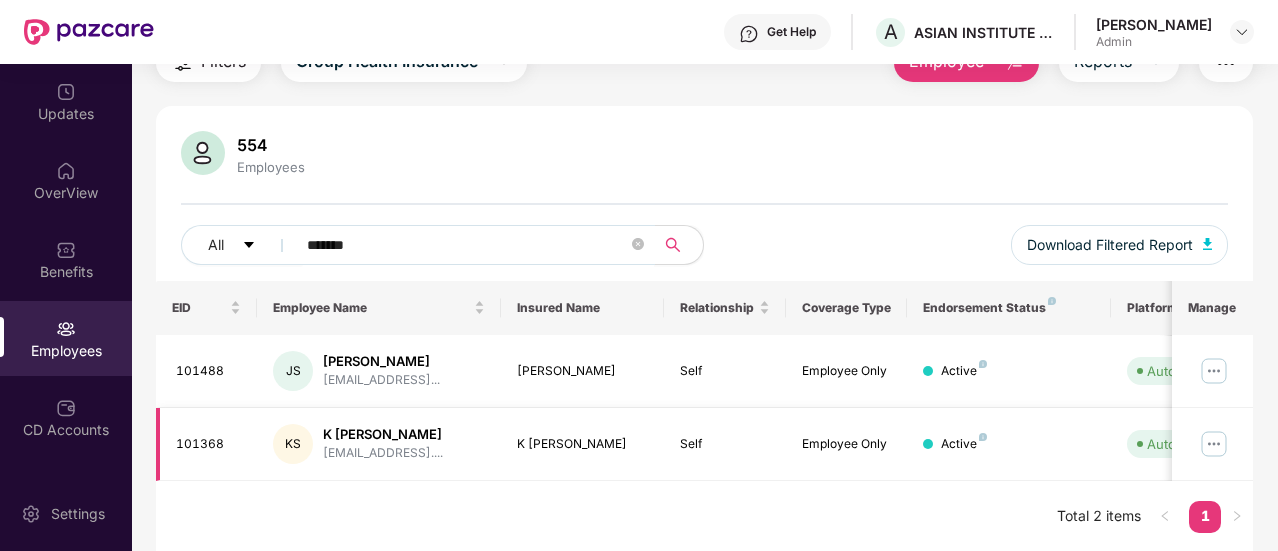 type on "*******" 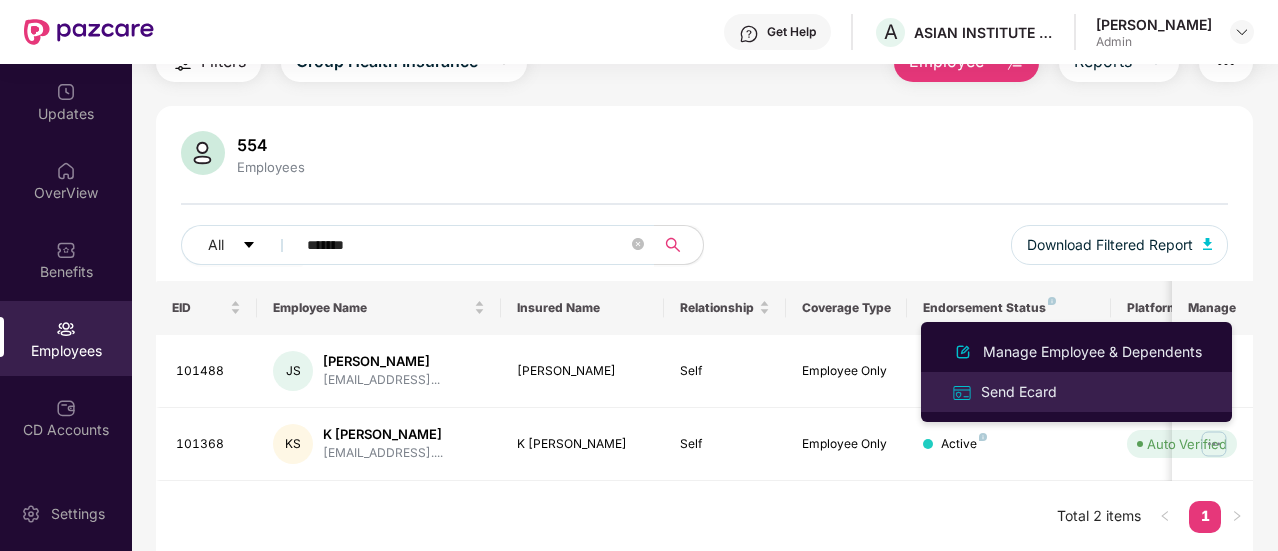 click on "Send Ecard" at bounding box center (1019, 392) 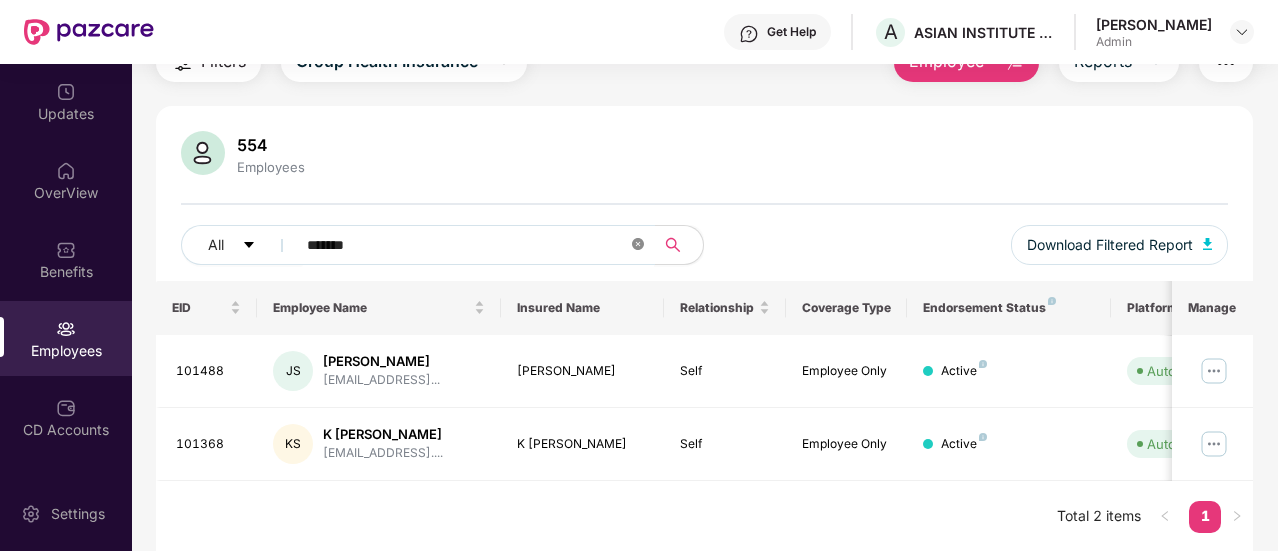 click 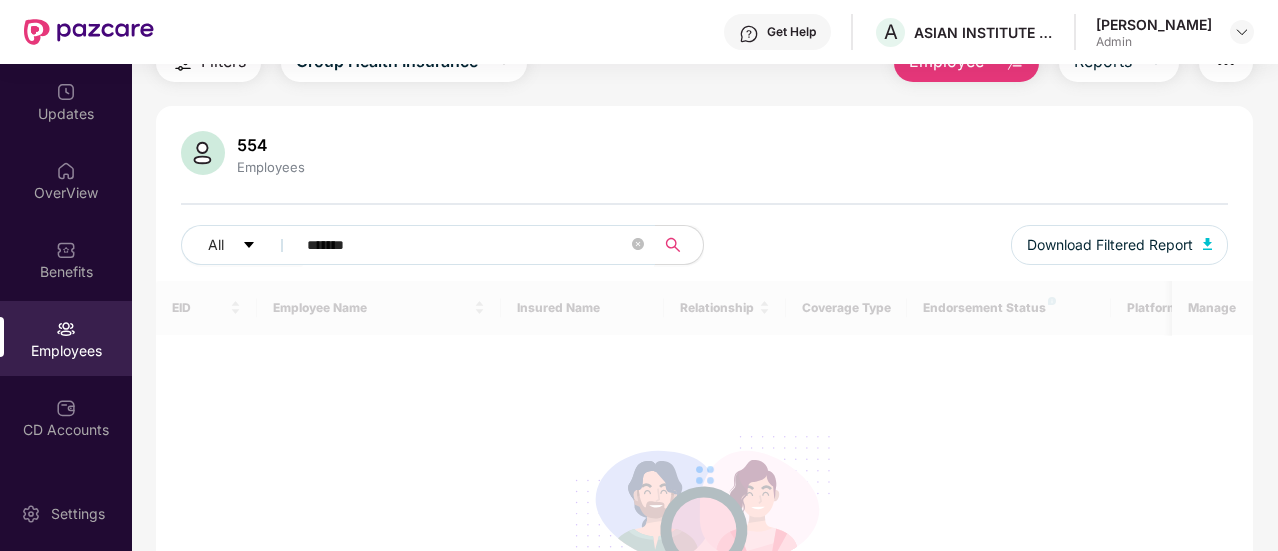 type on "******" 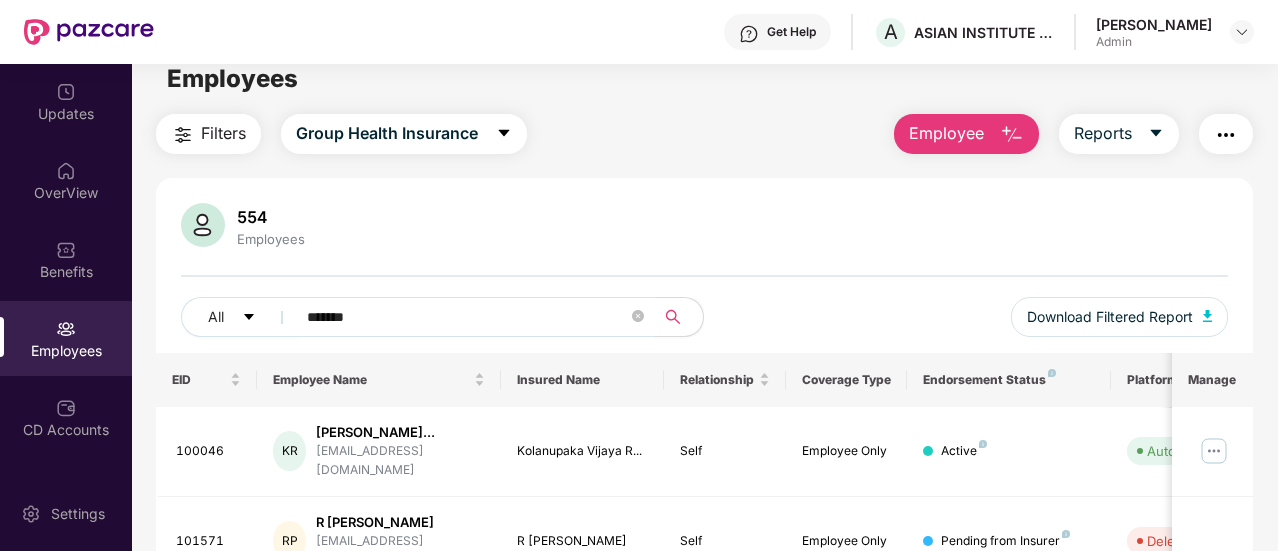 scroll, scrollTop: 0, scrollLeft: 0, axis: both 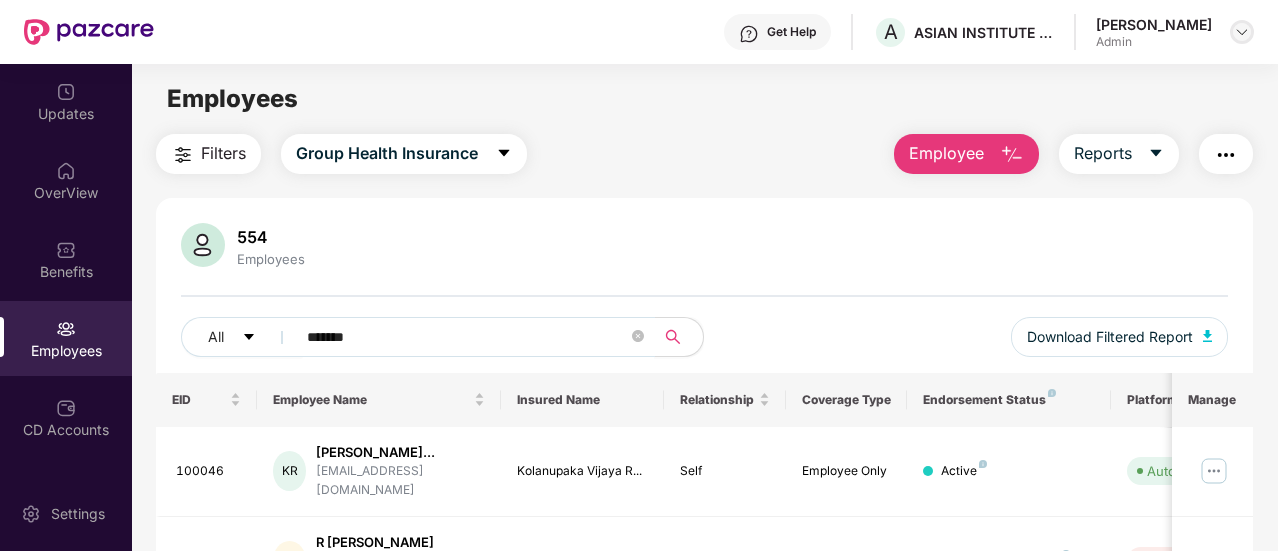 click at bounding box center (1242, 32) 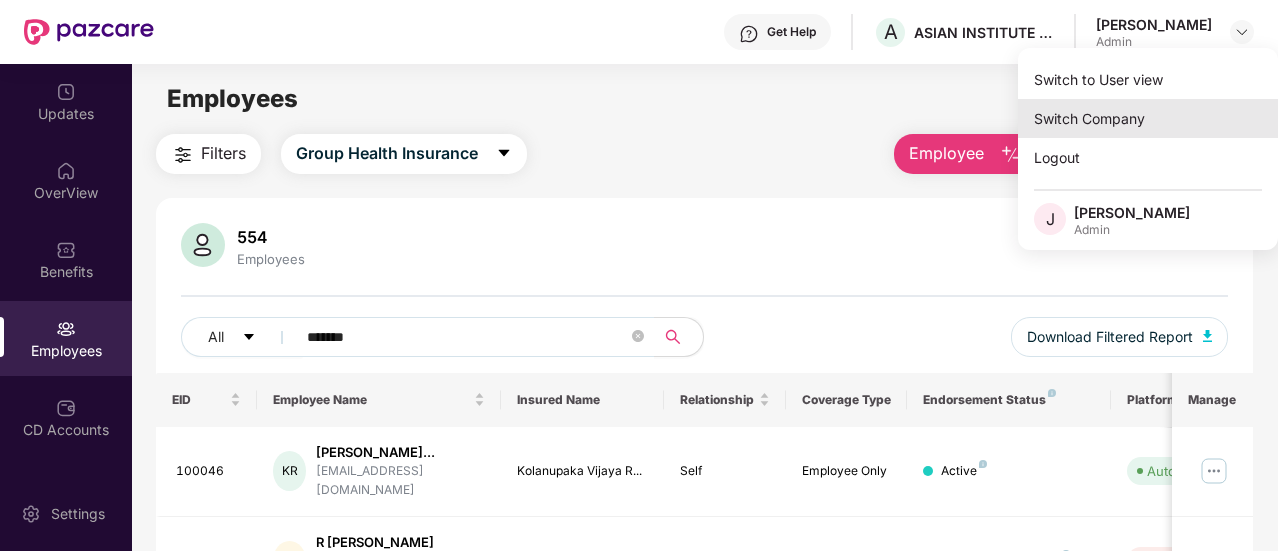 click on "Switch Company" at bounding box center [1148, 118] 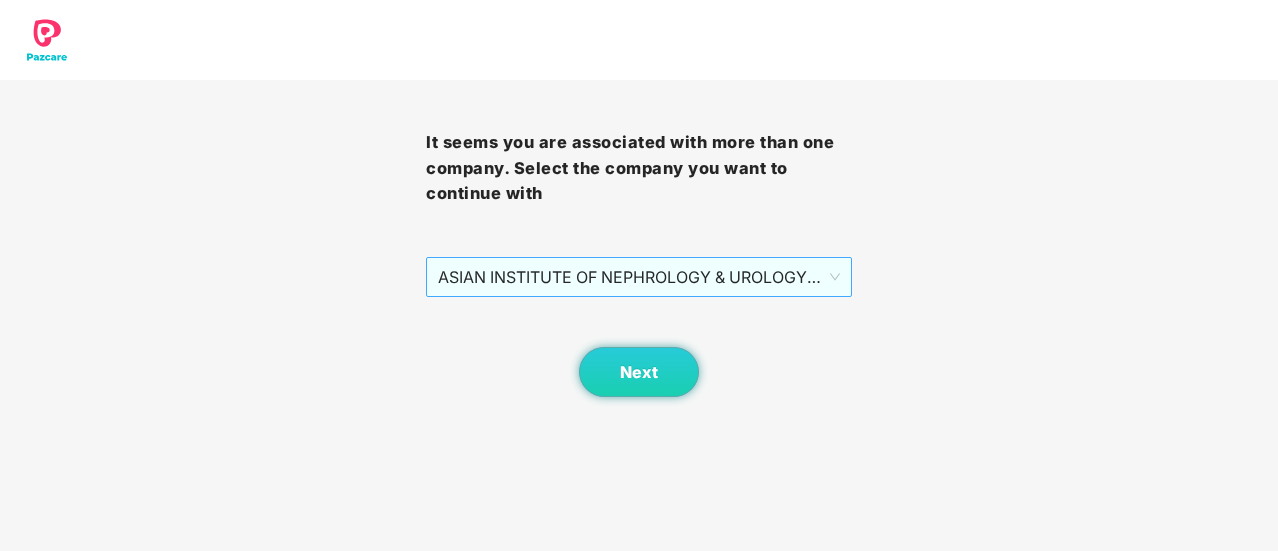 click on "ASIAN INSTITUTE OF NEPHROLOGY & UROLOGY PRIVATE LIMITED  -  101209  -  ADMIN" at bounding box center [639, 277] 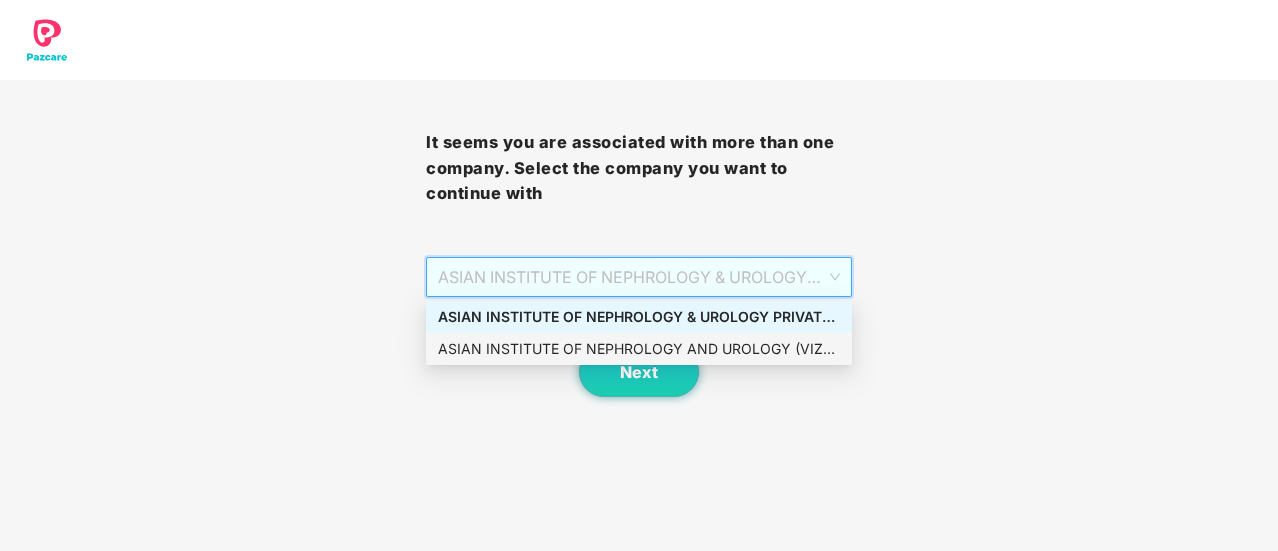 click on "ASIAN INSTITUTE OF NEPHROLOGY AND UROLOGY (VIZAG) PRIVATE  -  EMP101209  -  ADMIN" at bounding box center (639, 349) 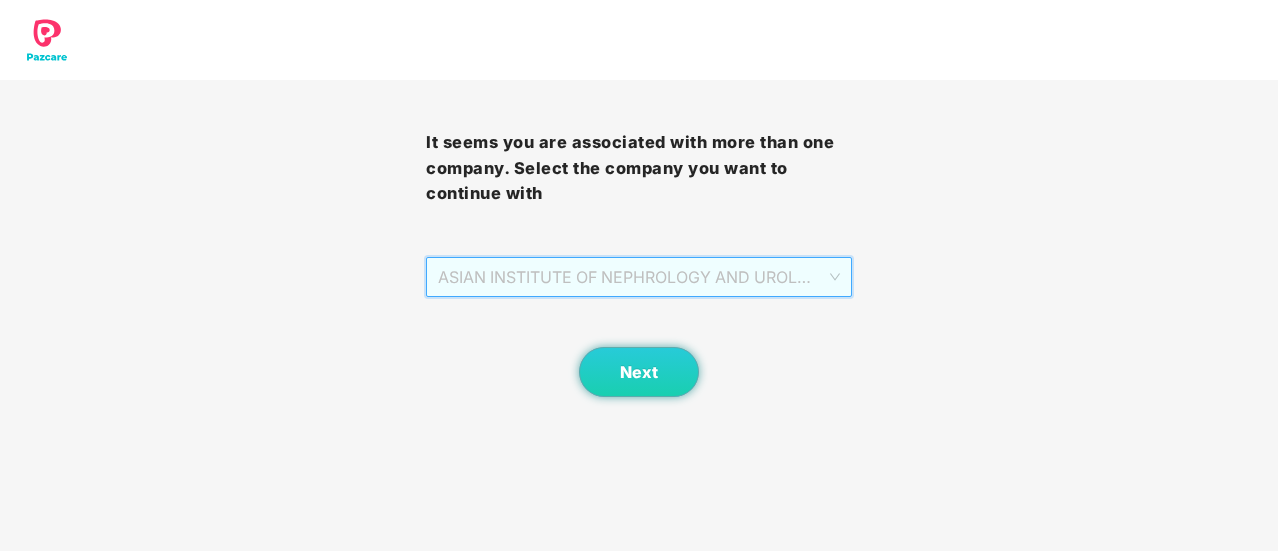 click on "ASIAN INSTITUTE OF NEPHROLOGY AND UROLOGY (VIZAG) PRIVATE  -  EMP101209  -  ADMIN" at bounding box center (639, 277) 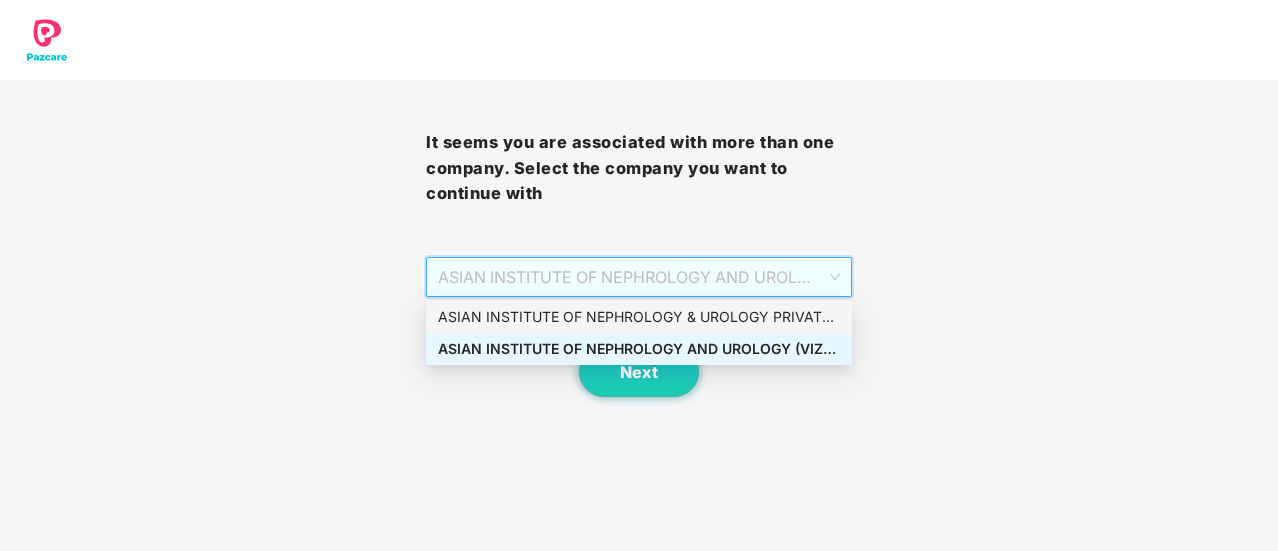 click on "ASIAN INSTITUTE OF NEPHROLOGY & UROLOGY PRIVATE LIMITED  -  101209  -  ADMIN" at bounding box center (639, 317) 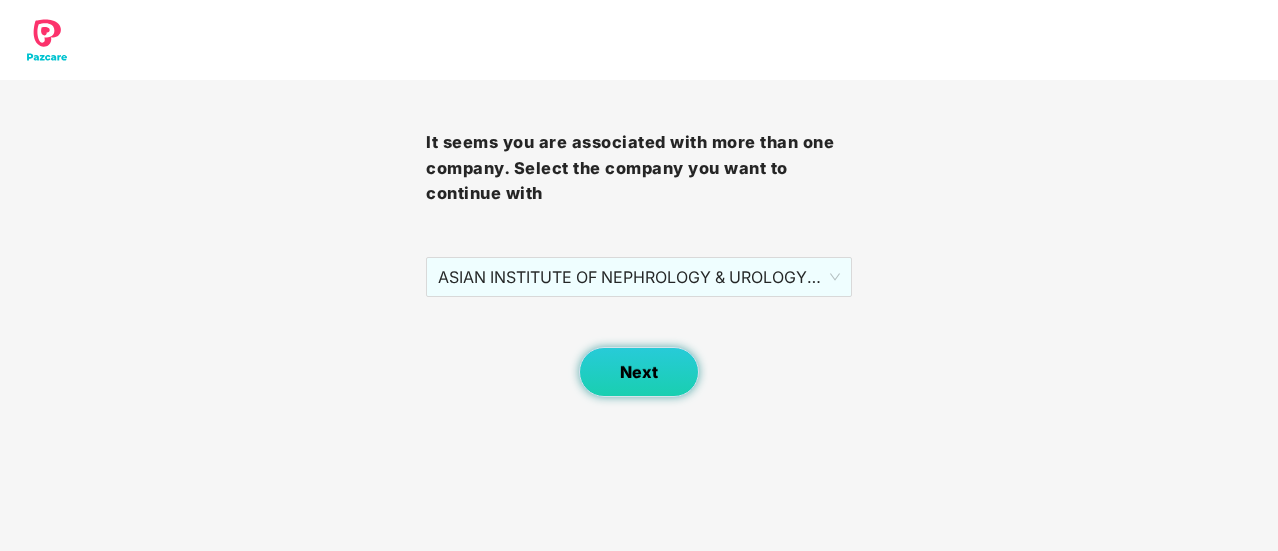 click on "Next" at bounding box center [639, 372] 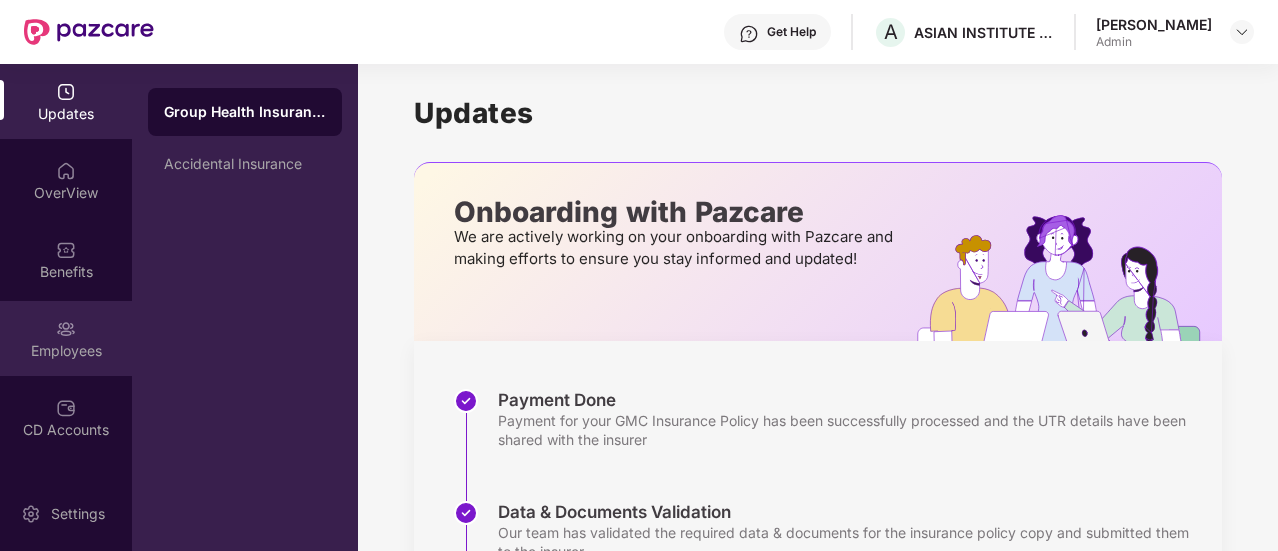 click on "Employees" at bounding box center [66, 338] 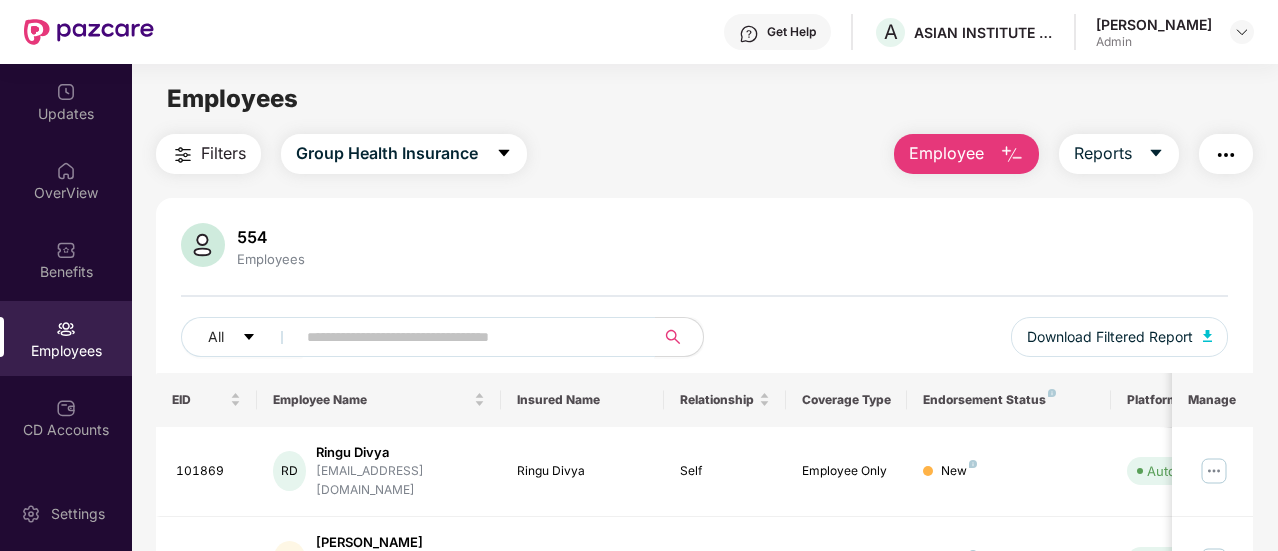 click at bounding box center (467, 337) 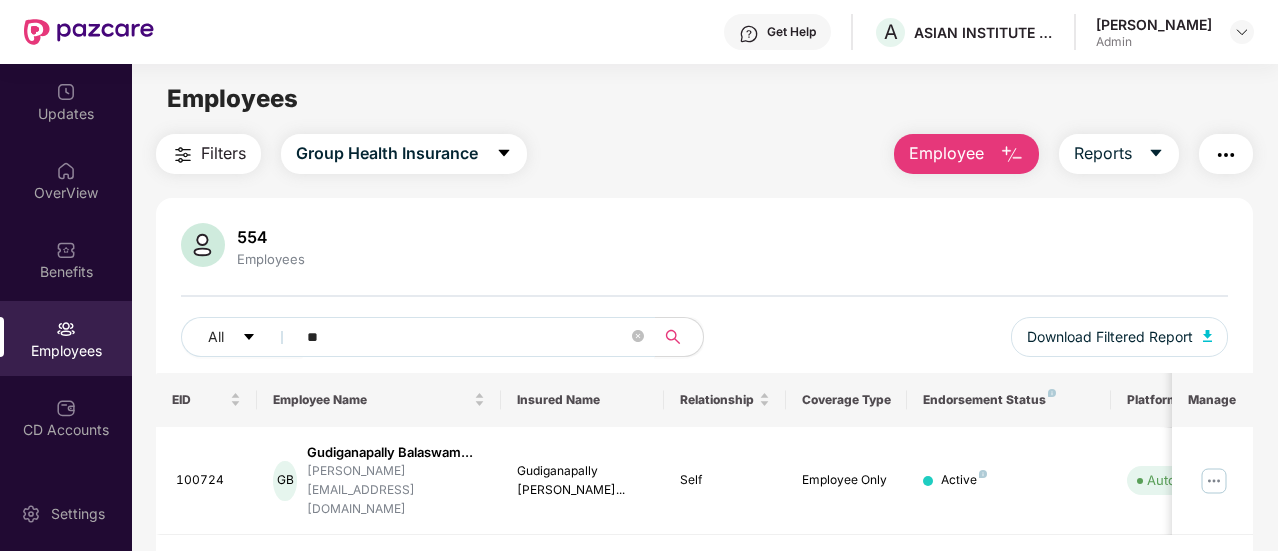 type on "*" 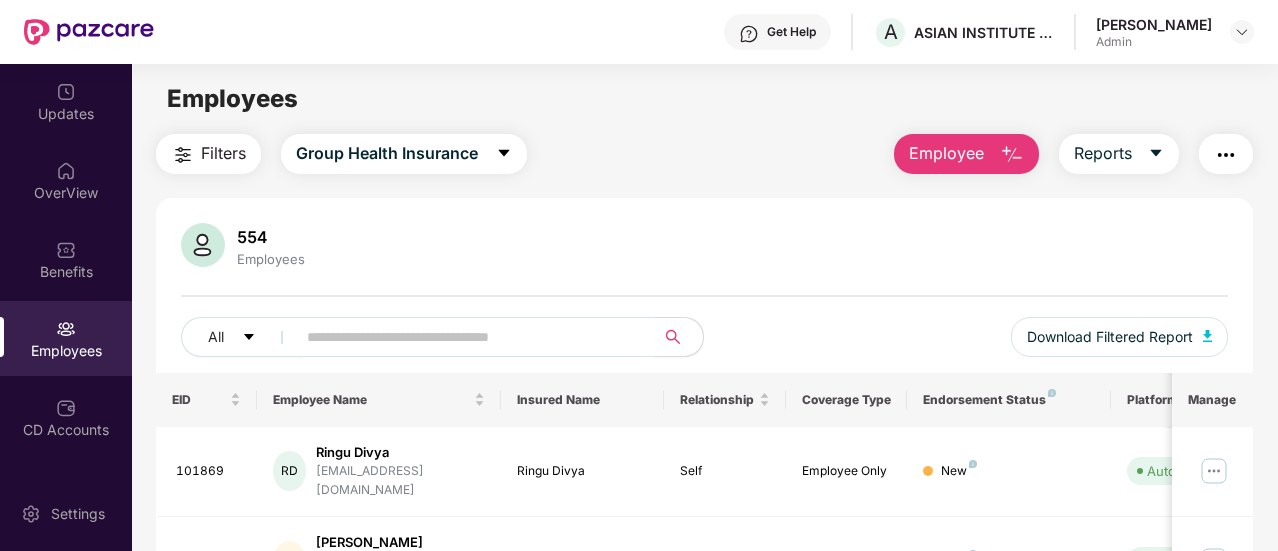 paste on "******" 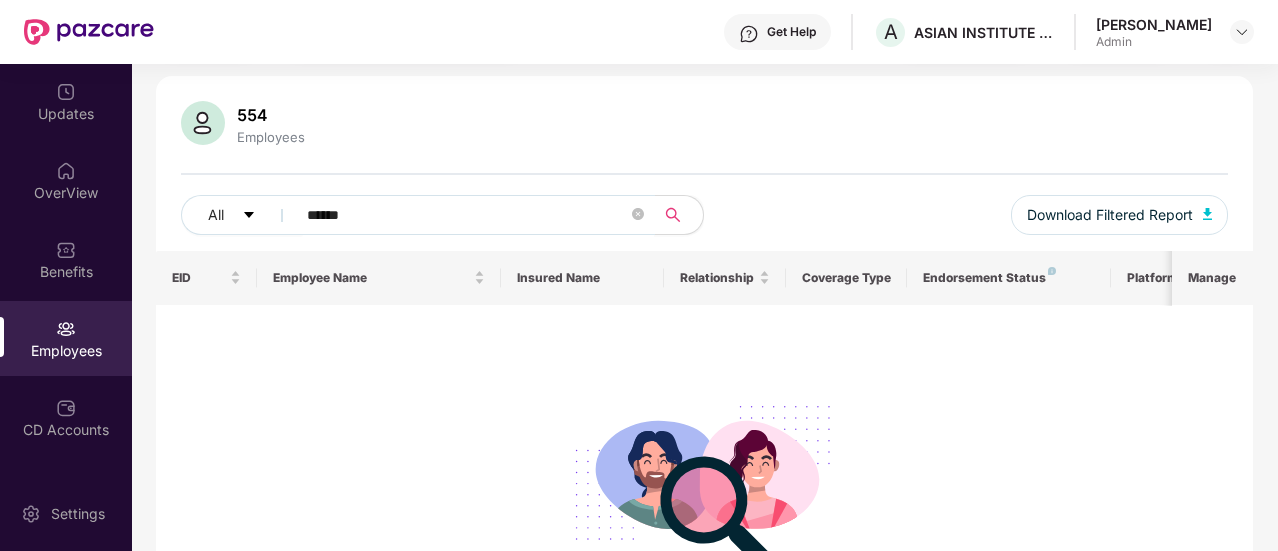 scroll, scrollTop: 0, scrollLeft: 0, axis: both 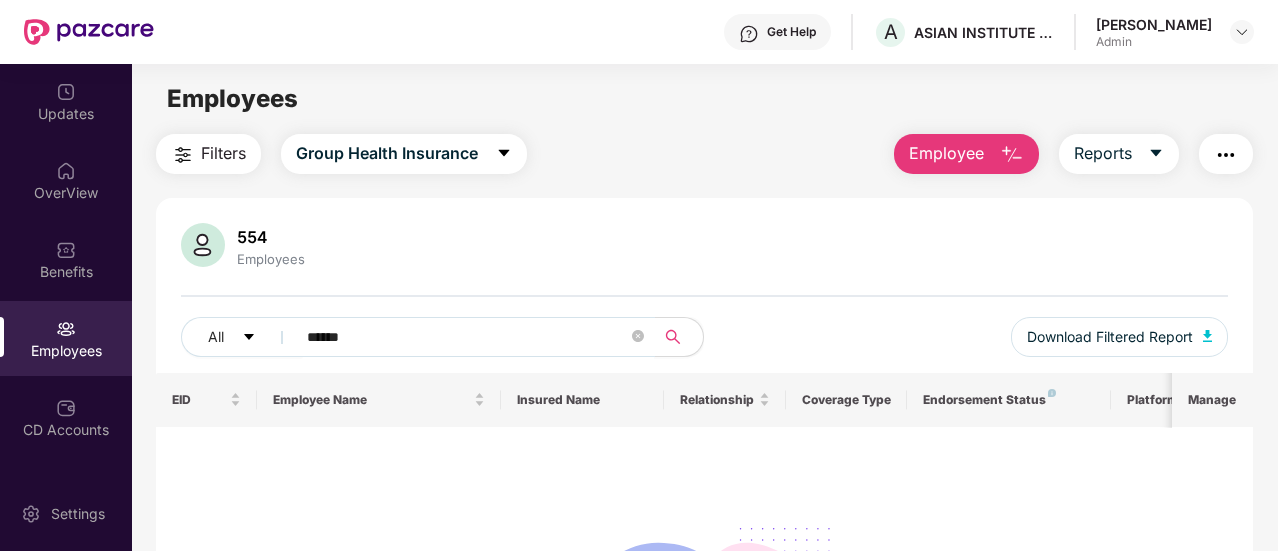 type on "******" 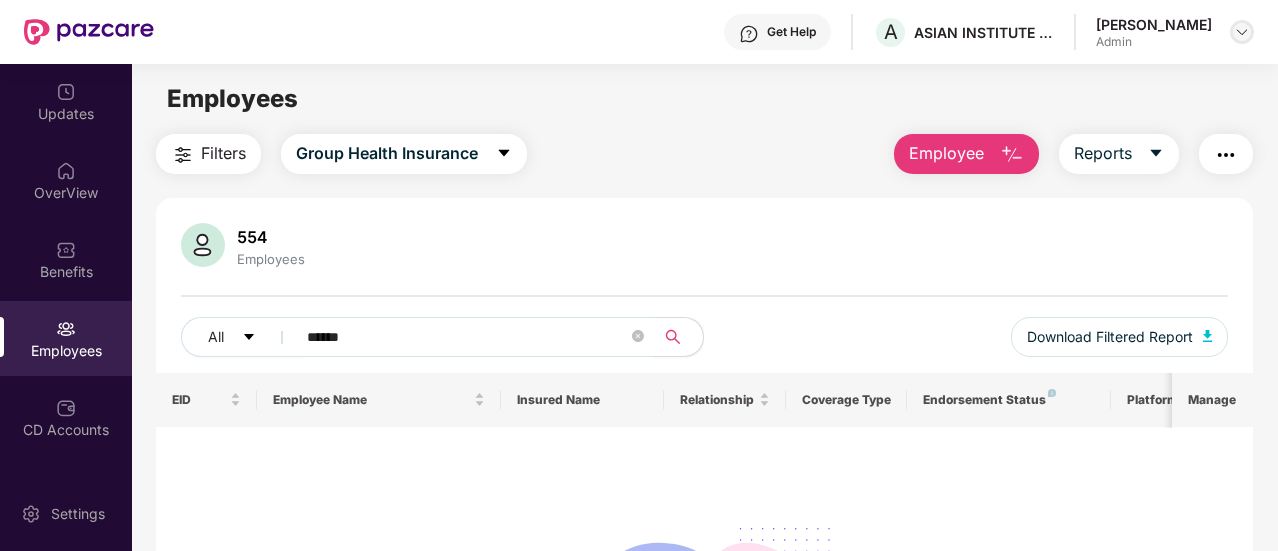 click at bounding box center (1242, 32) 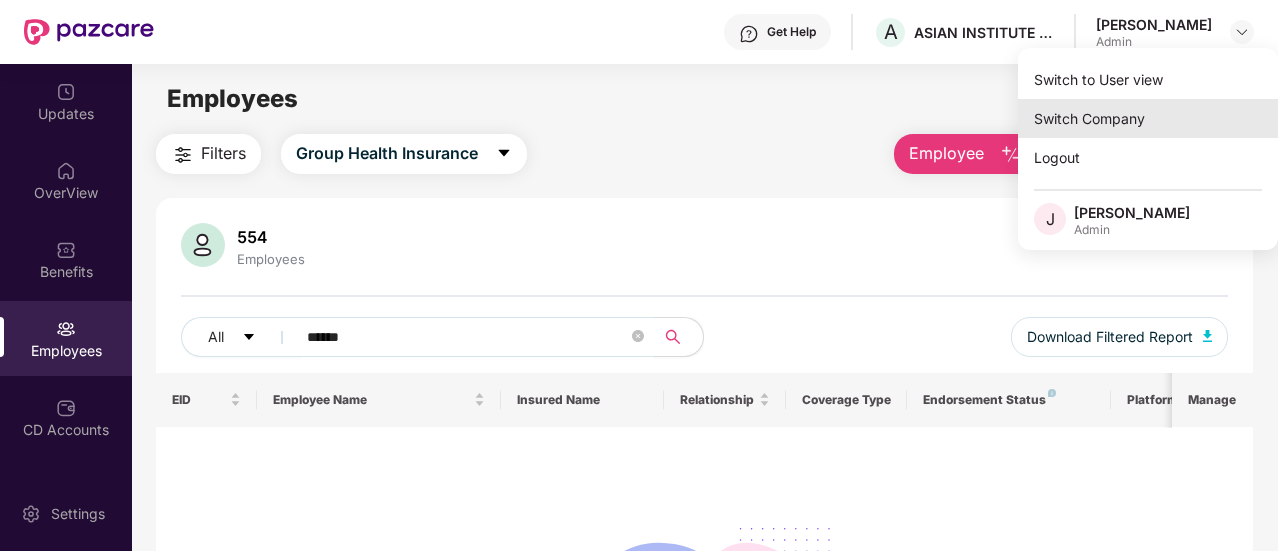 click on "Switch Company" at bounding box center (1148, 118) 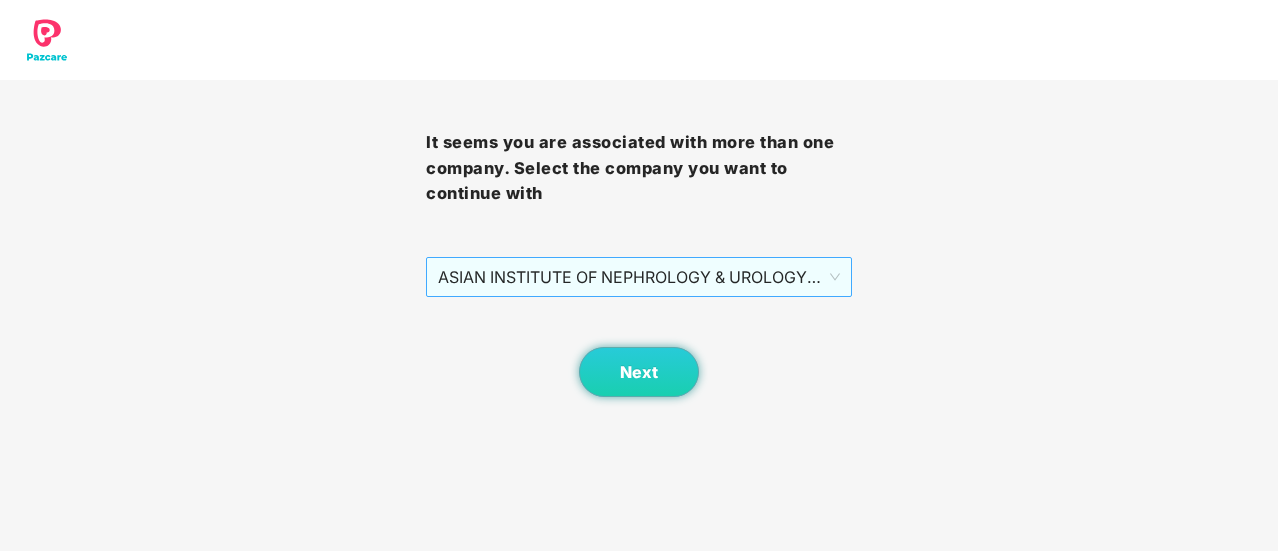 click on "ASIAN INSTITUTE OF NEPHROLOGY & UROLOGY PRIVATE LIMITED  -  101209  -  ADMIN" at bounding box center [639, 277] 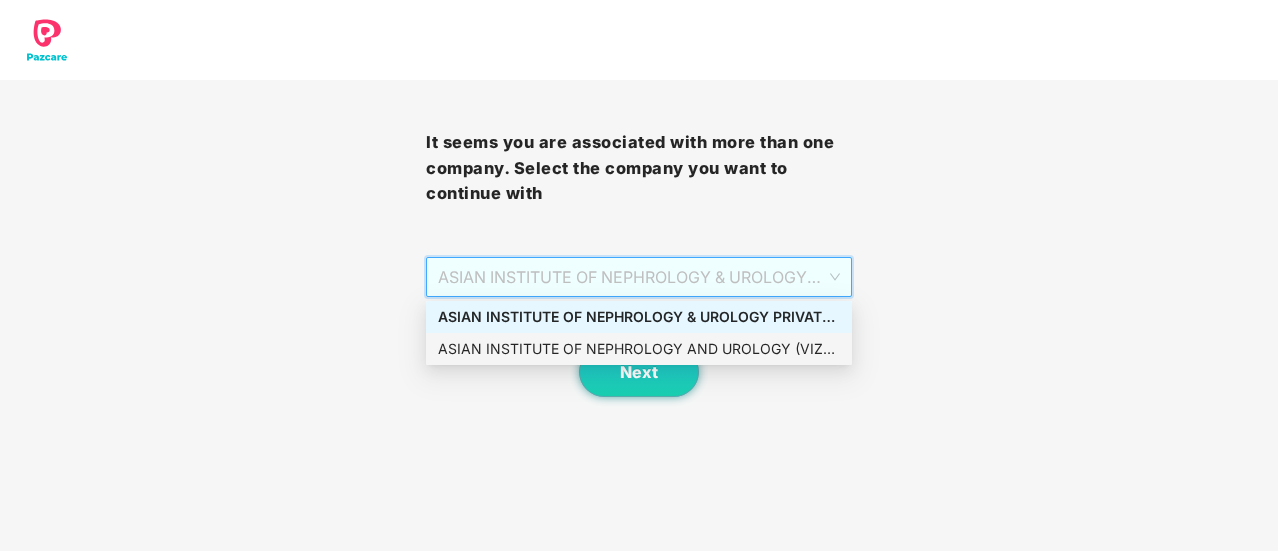click on "ASIAN INSTITUTE OF NEPHROLOGY AND UROLOGY (VIZAG) PRIVATE  -  EMP101209  -  ADMIN" at bounding box center (639, 349) 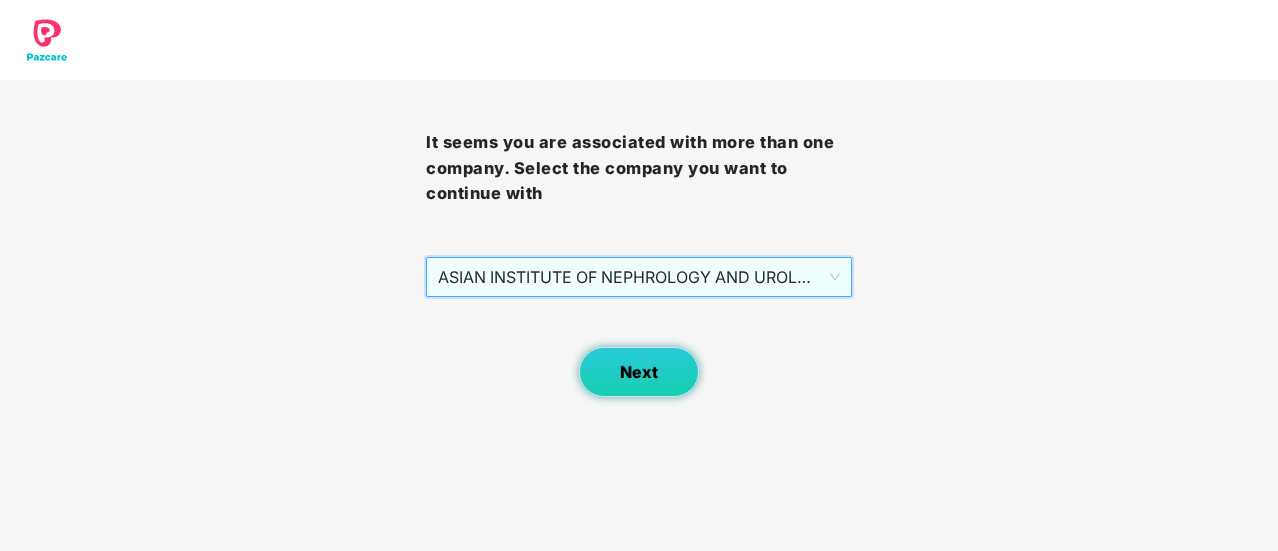 click on "Next" at bounding box center [639, 372] 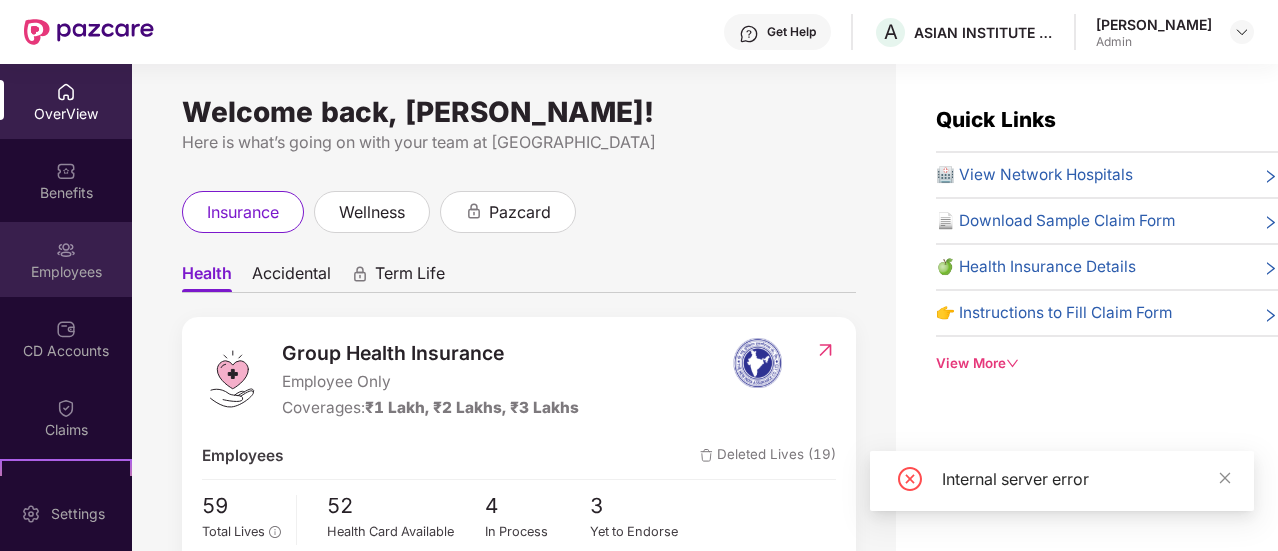 click at bounding box center [66, 250] 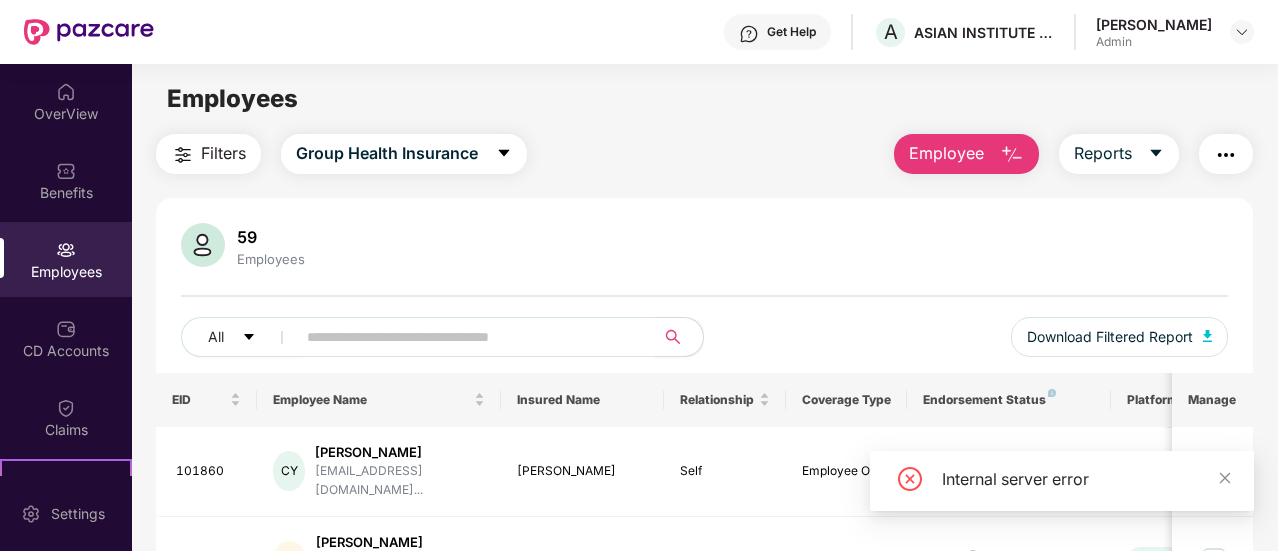 click at bounding box center [467, 337] 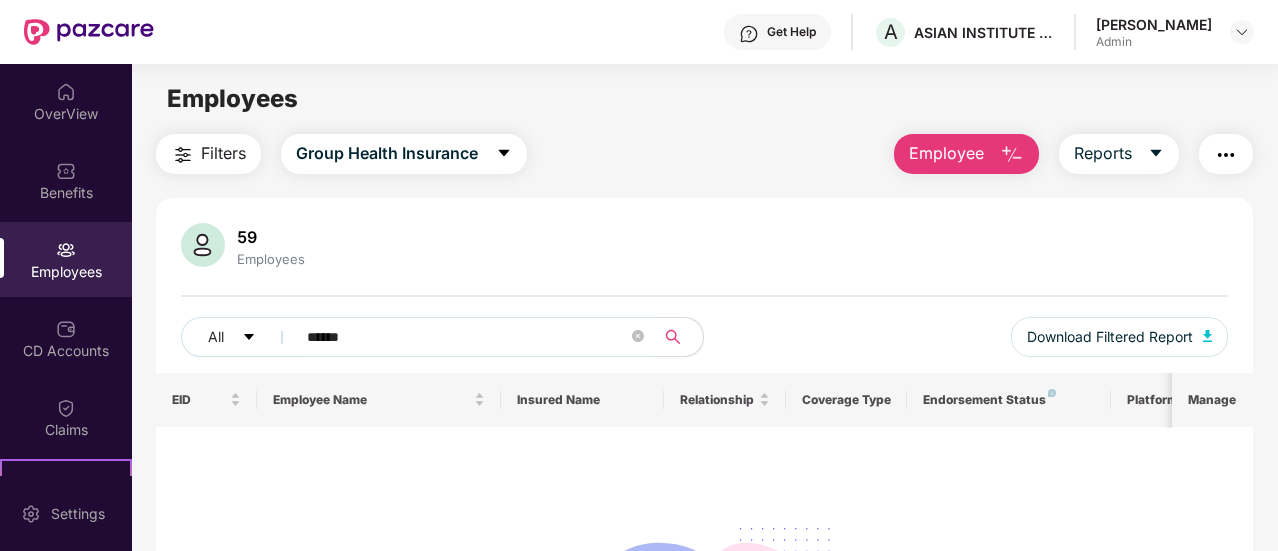 type on "******" 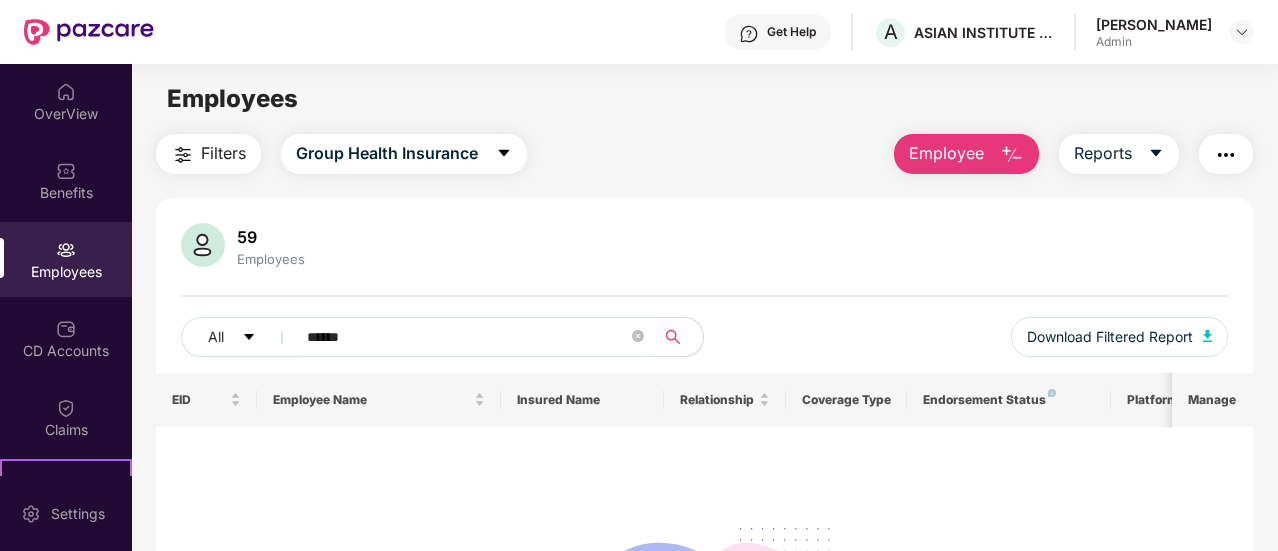 click on "Employees" at bounding box center [66, 259] 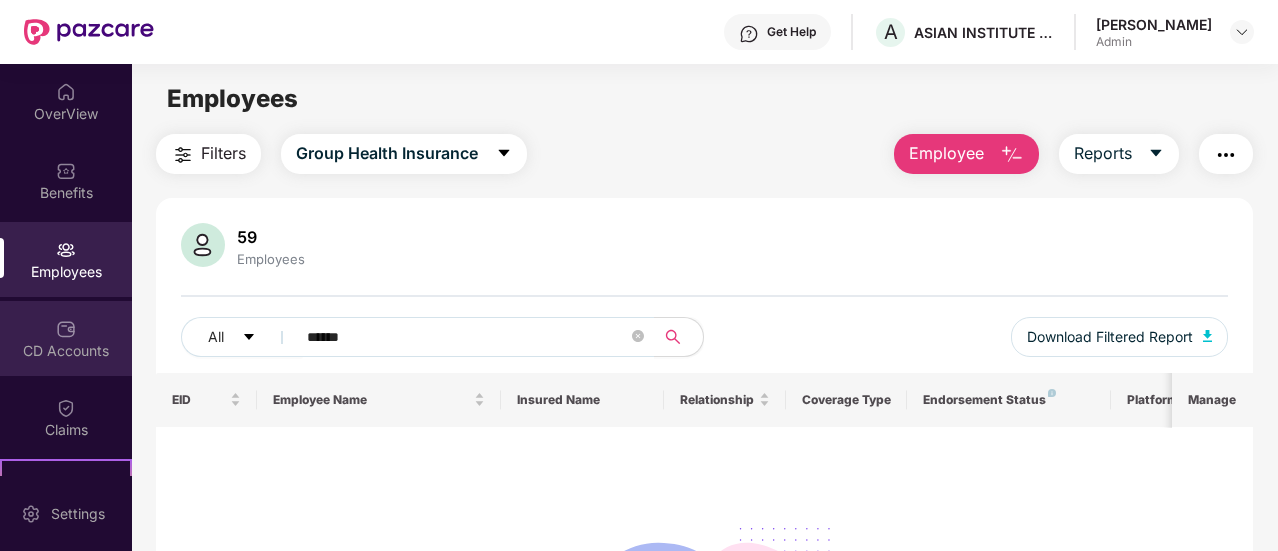 click on "CD Accounts" at bounding box center [66, 351] 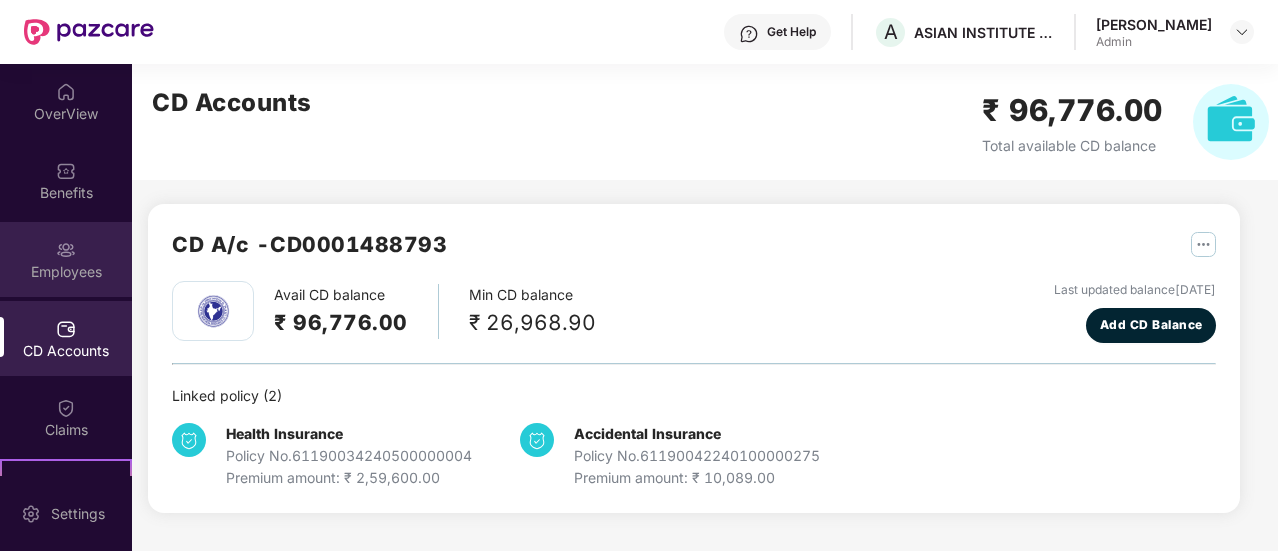 click on "Employees" at bounding box center (66, 272) 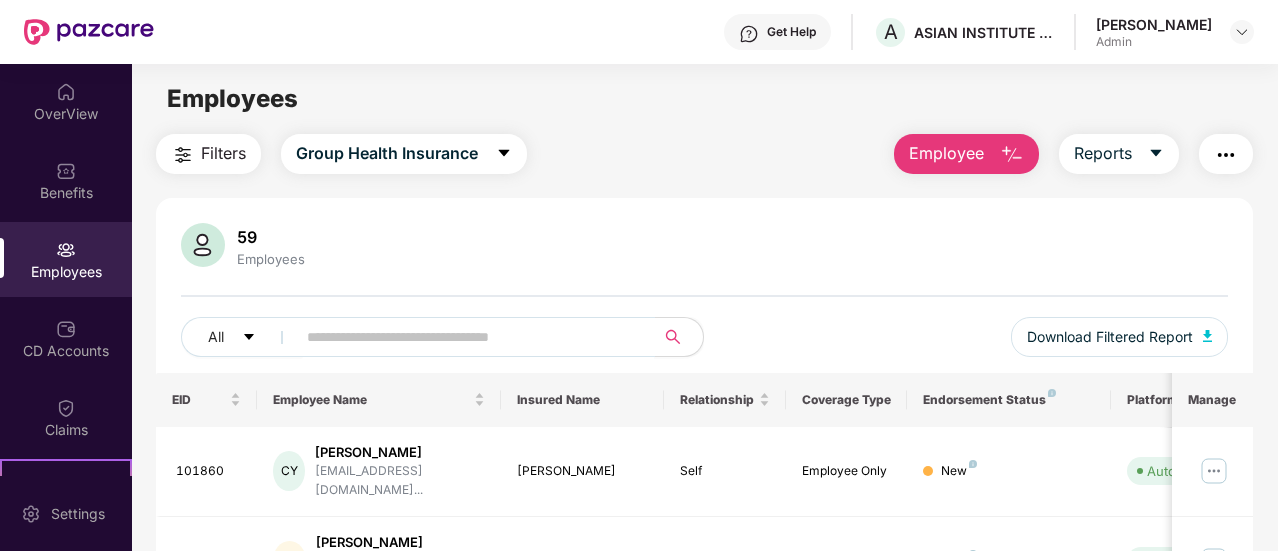 click at bounding box center (467, 337) 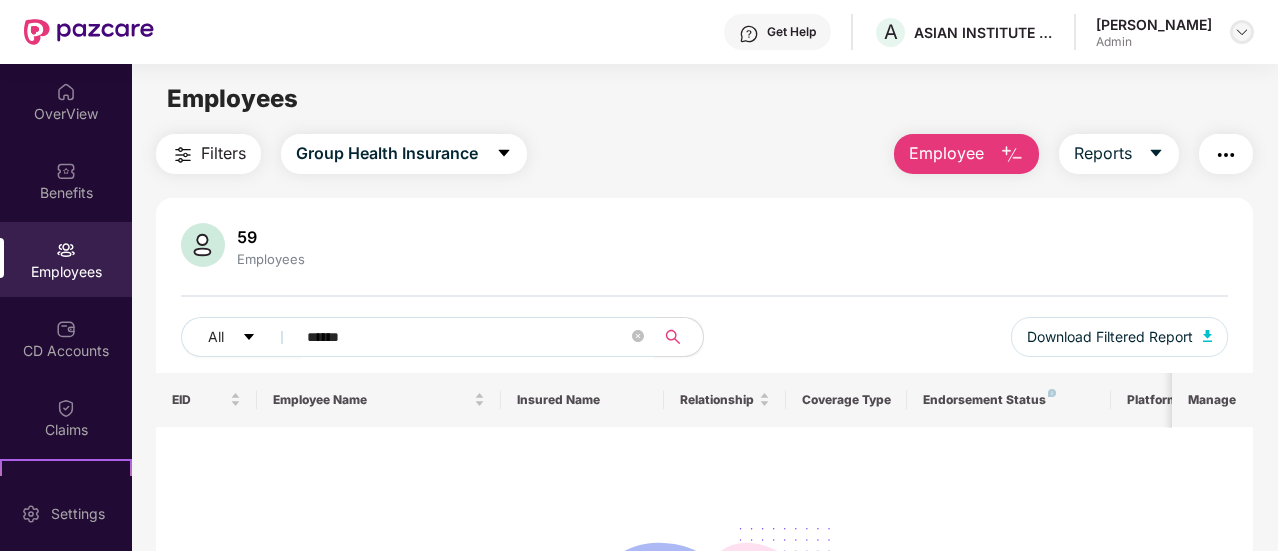 type on "******" 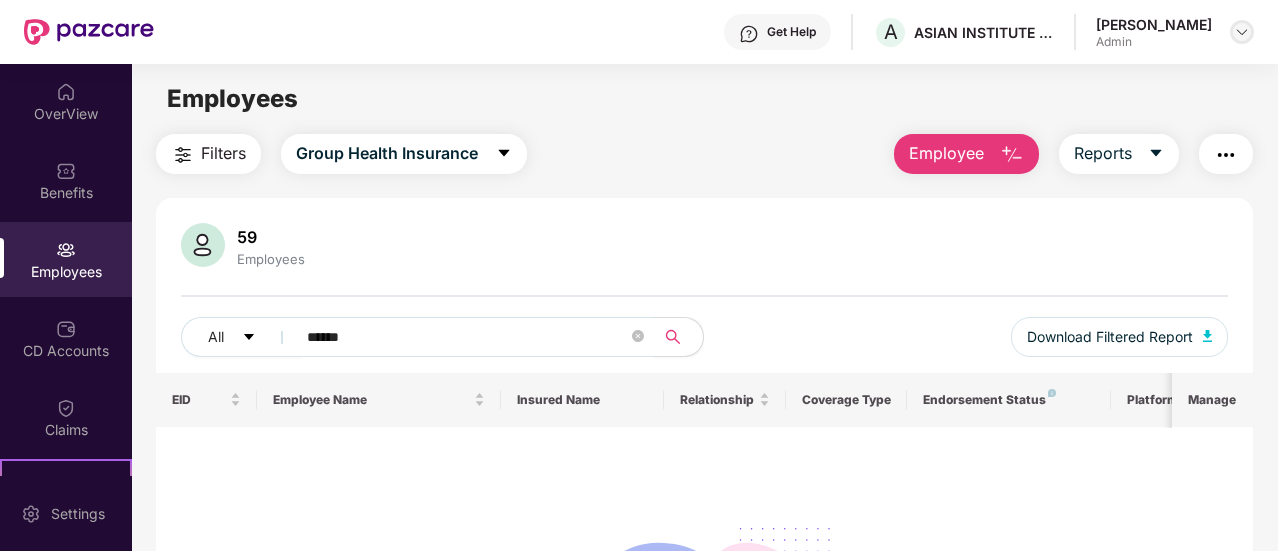 click at bounding box center [1242, 32] 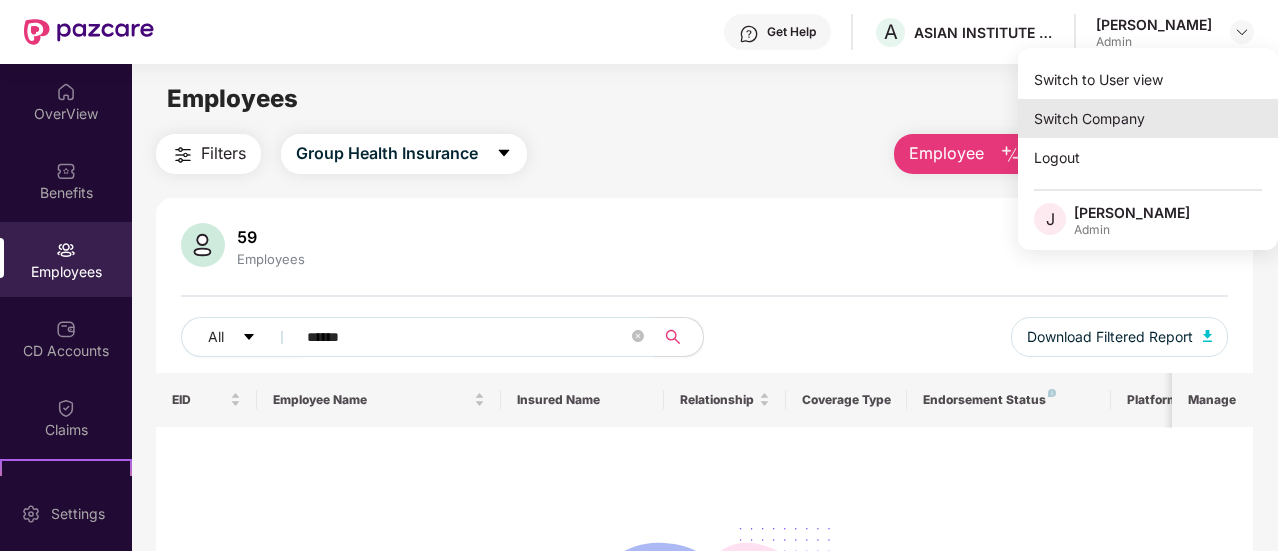 click on "Switch Company" at bounding box center (1148, 118) 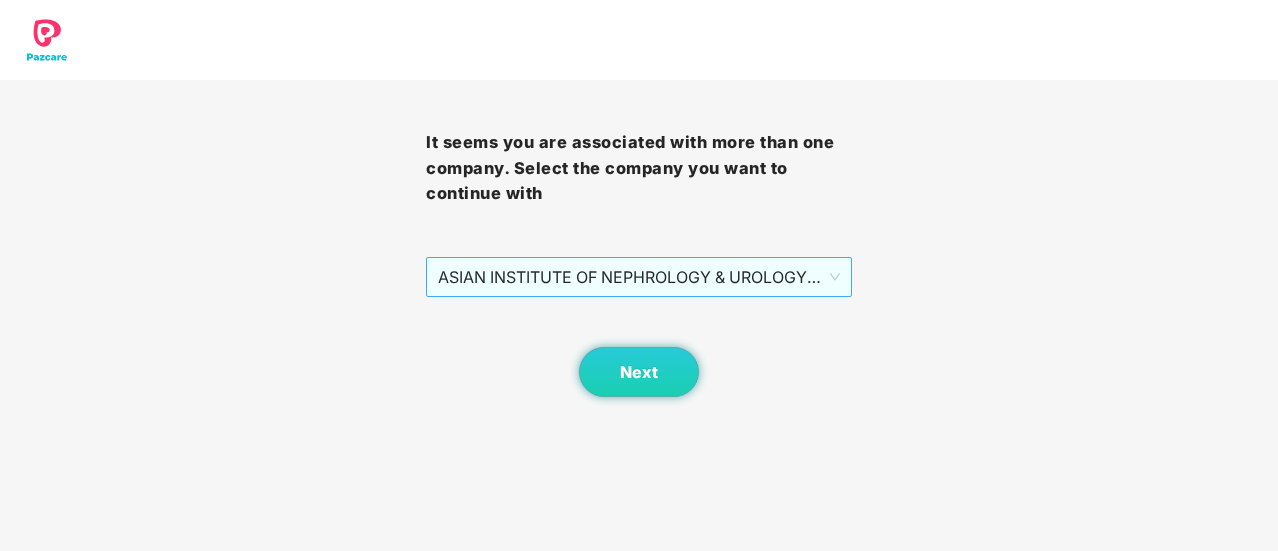 click on "ASIAN INSTITUTE OF NEPHROLOGY & UROLOGY PRIVATE LIMITED  -  101209  -  ADMIN" at bounding box center [639, 277] 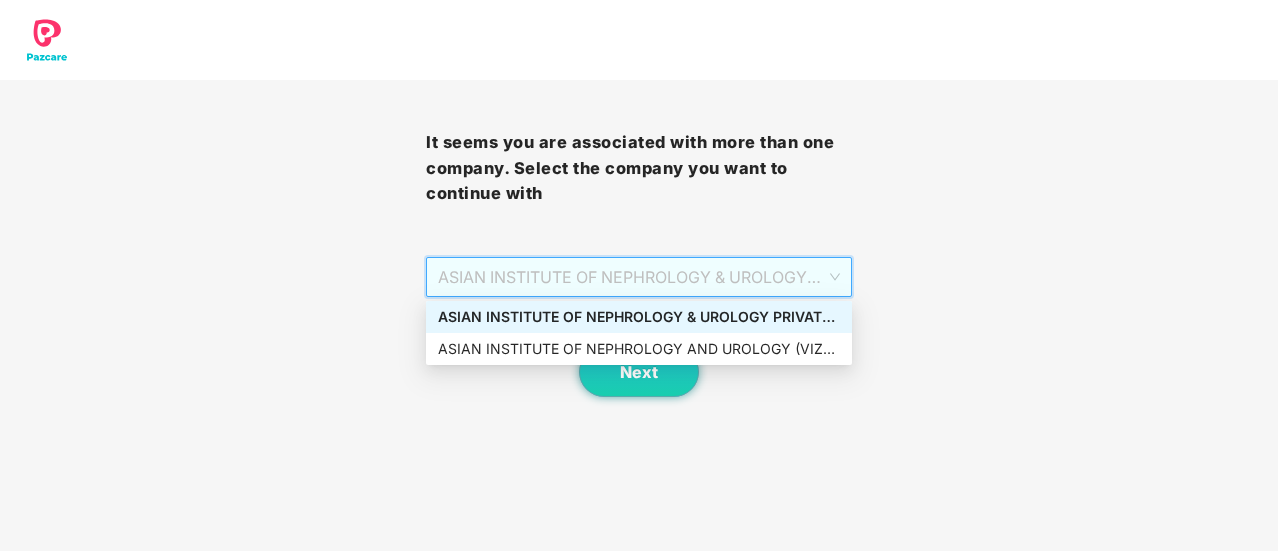 click on "ASIAN INSTITUTE OF NEPHROLOGY & UROLOGY PRIVATE LIMITED  -  101209  -  ADMIN" at bounding box center [639, 317] 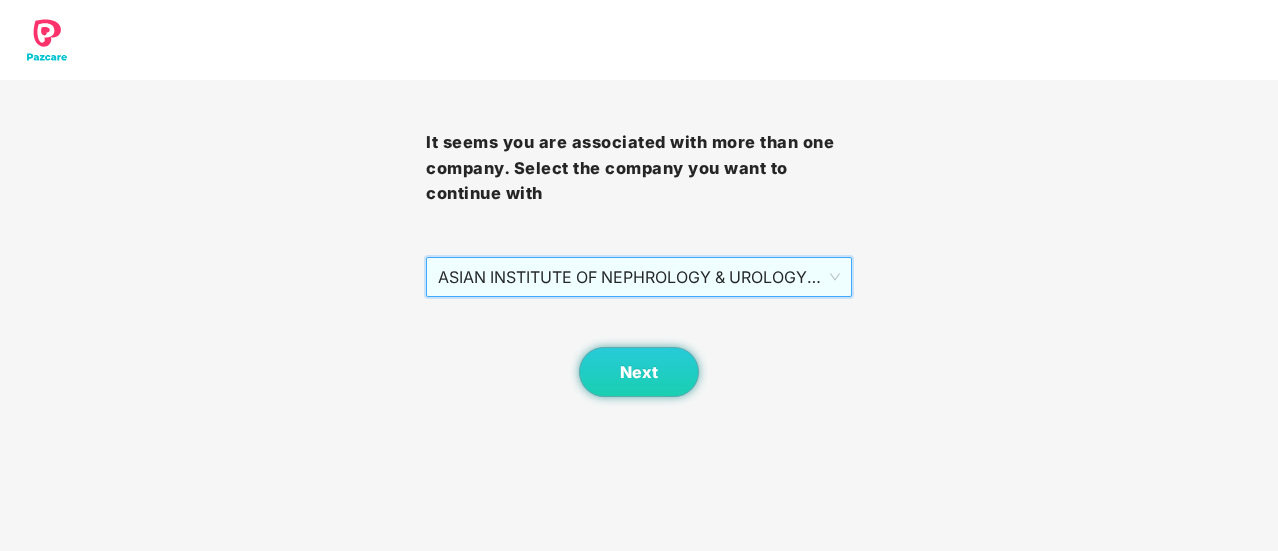 click on "ASIAN INSTITUTE OF NEPHROLOGY & UROLOGY PRIVATE LIMITED  -  101209  -  ADMIN" at bounding box center [639, 277] 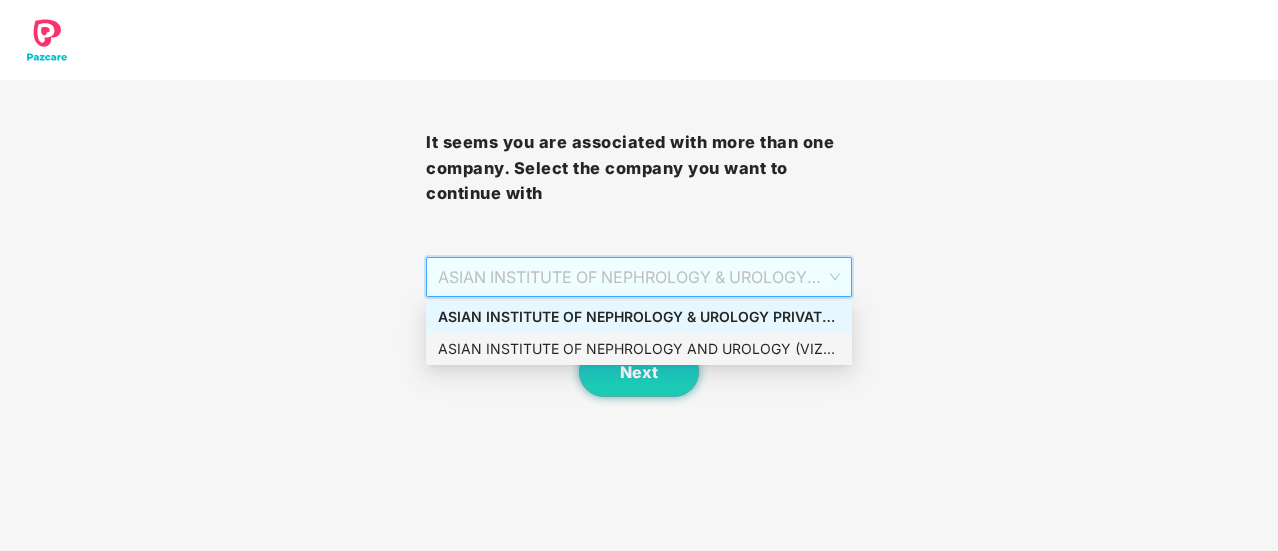 click on "ASIAN INSTITUTE OF NEPHROLOGY AND UROLOGY (VIZAG) PRIVATE  -  EMP101209  -  ADMIN" at bounding box center (639, 349) 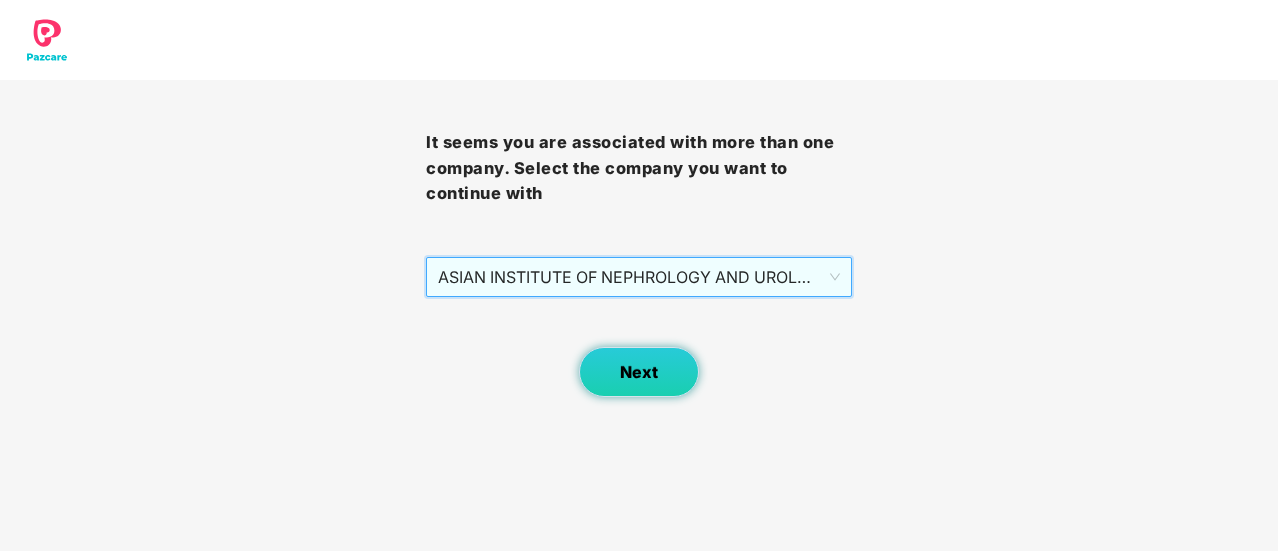 click on "Next" at bounding box center [639, 372] 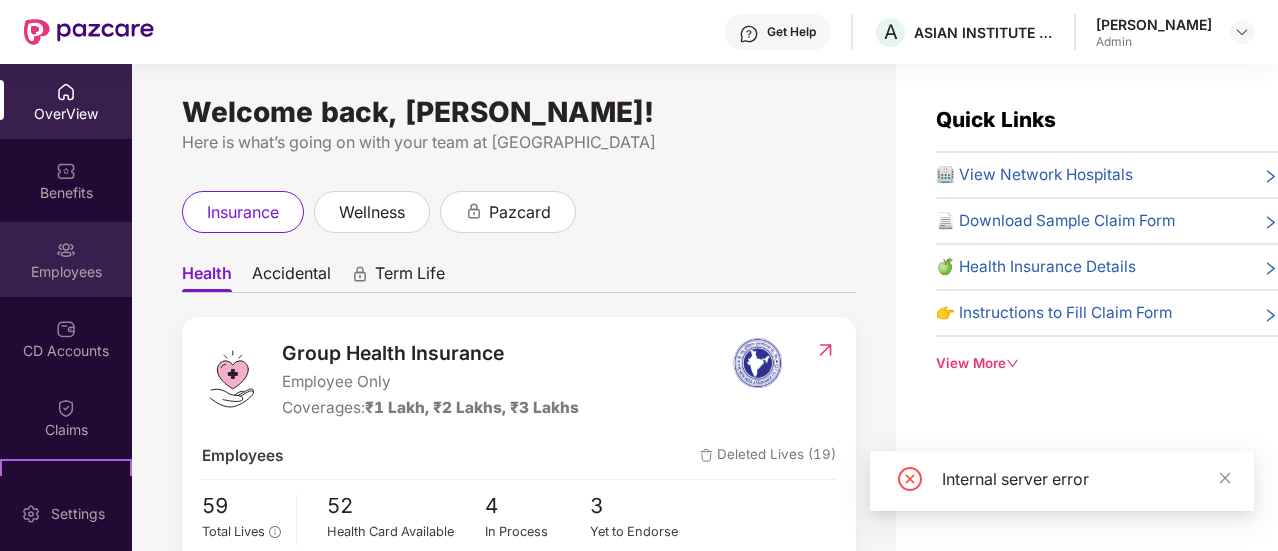 click on "Employees" at bounding box center [66, 259] 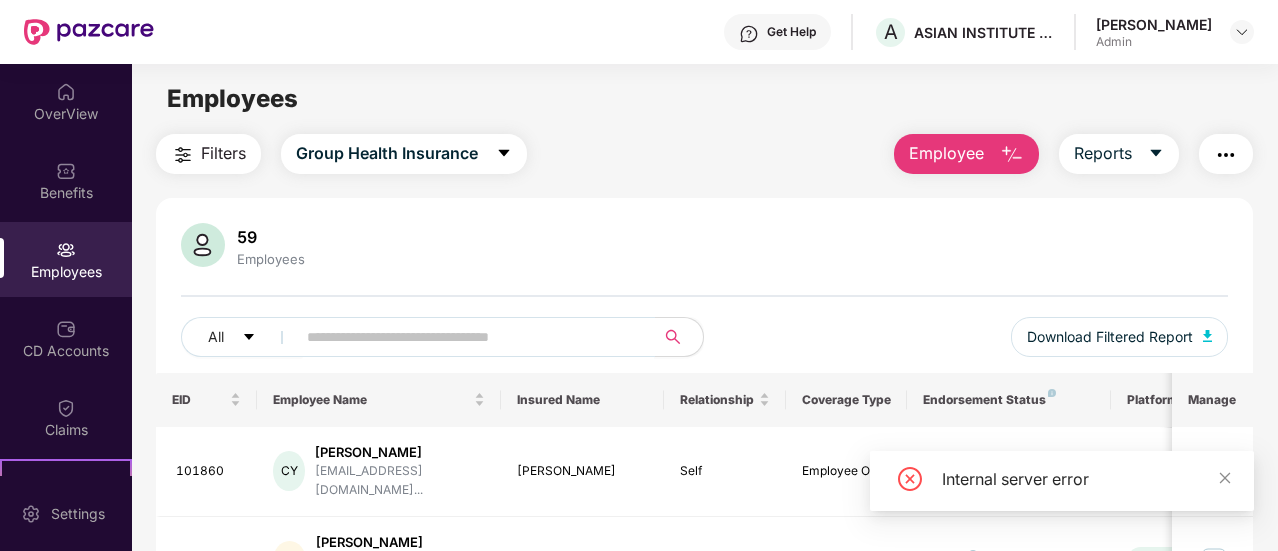 click at bounding box center [467, 337] 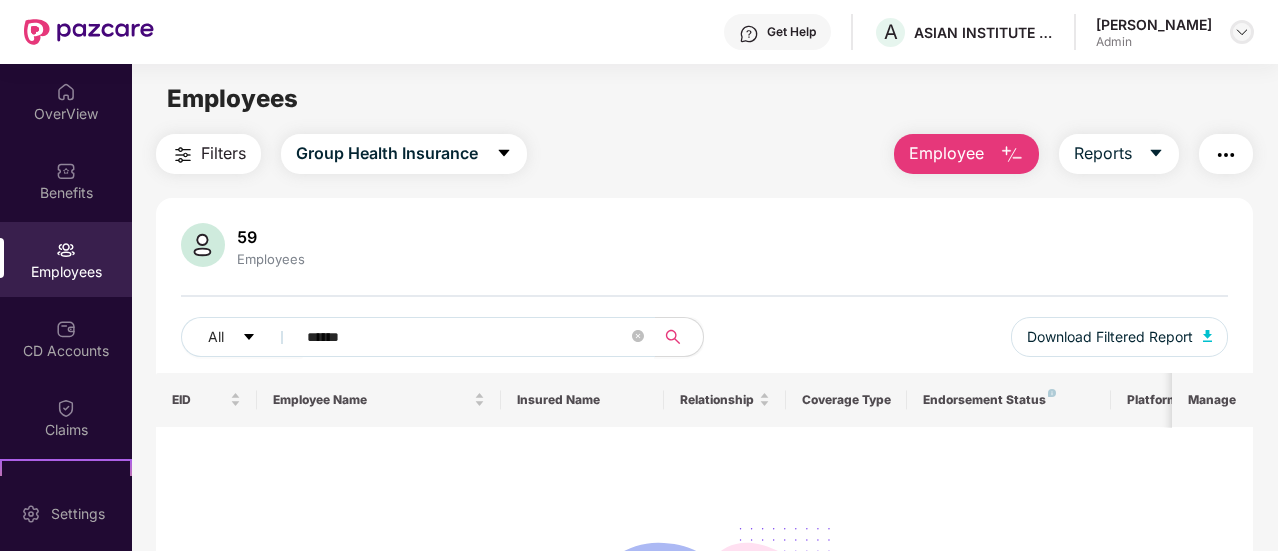 type on "******" 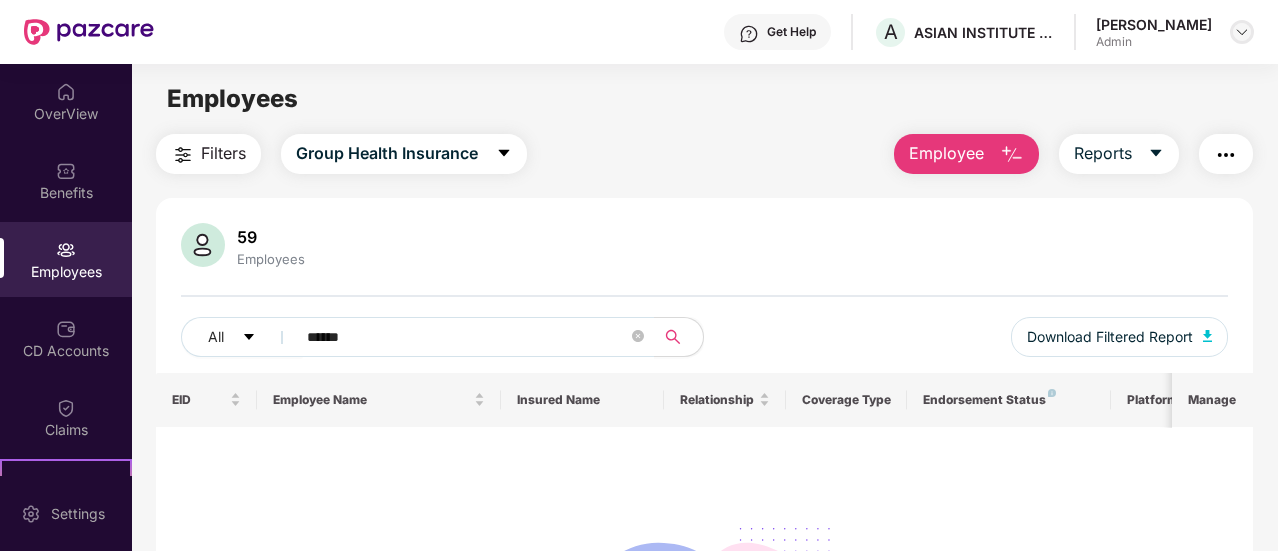 click at bounding box center [1242, 32] 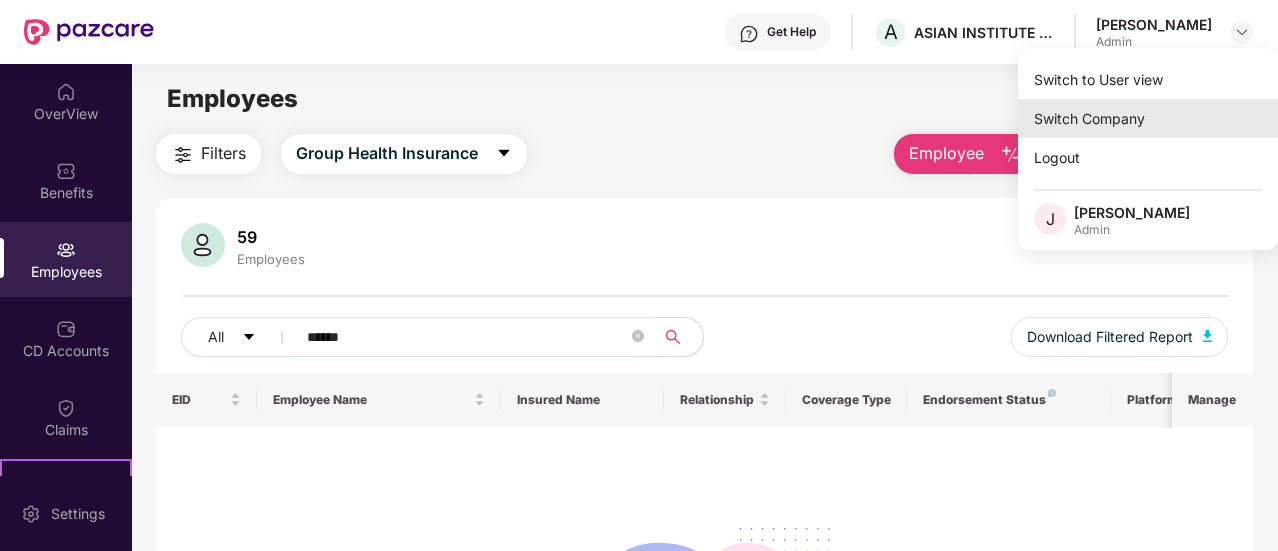 click on "Switch Company" at bounding box center [1148, 118] 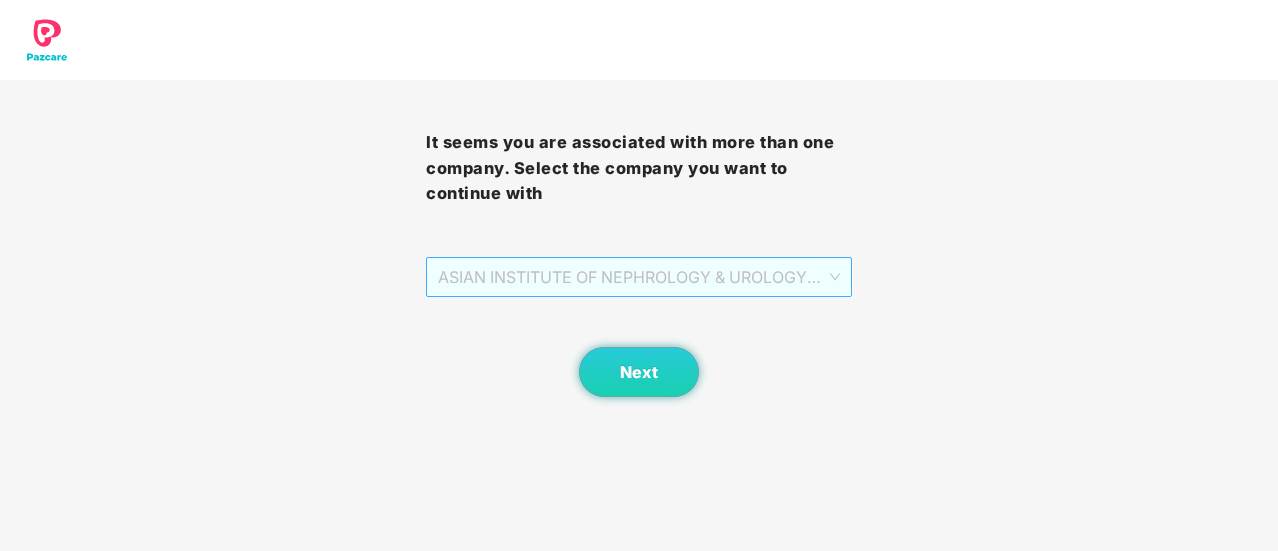 click on "ASIAN INSTITUTE OF NEPHROLOGY & UROLOGY PRIVATE LIMITED  -  101209  -  ADMIN" at bounding box center (639, 277) 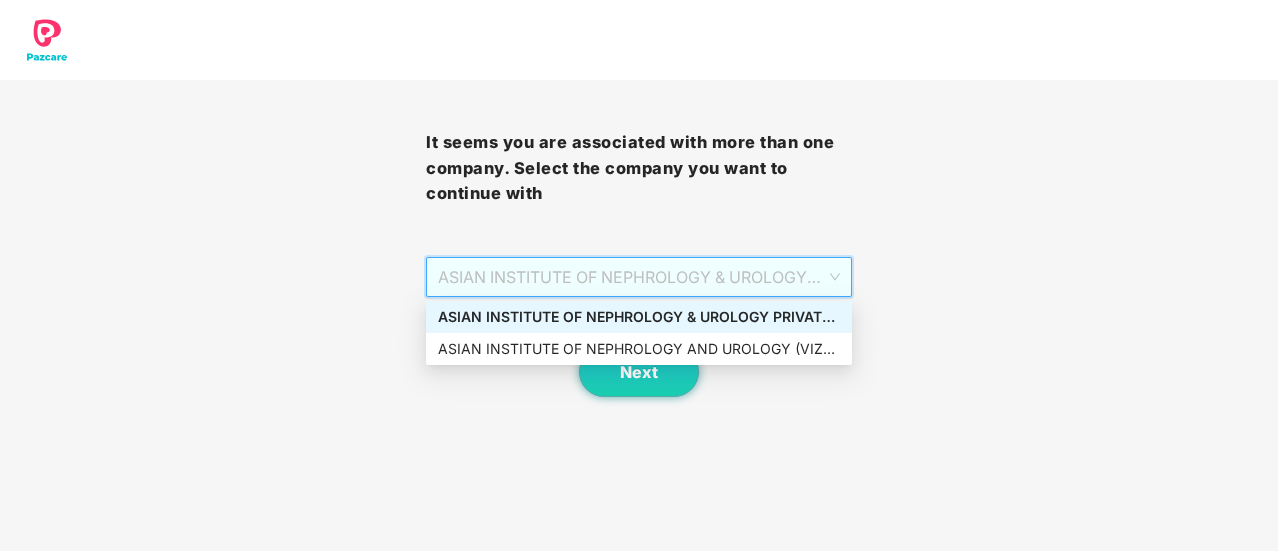 click on "ASIAN INSTITUTE OF NEPHROLOGY & UROLOGY PRIVATE LIMITED  -  101209  -  ADMIN" at bounding box center [639, 317] 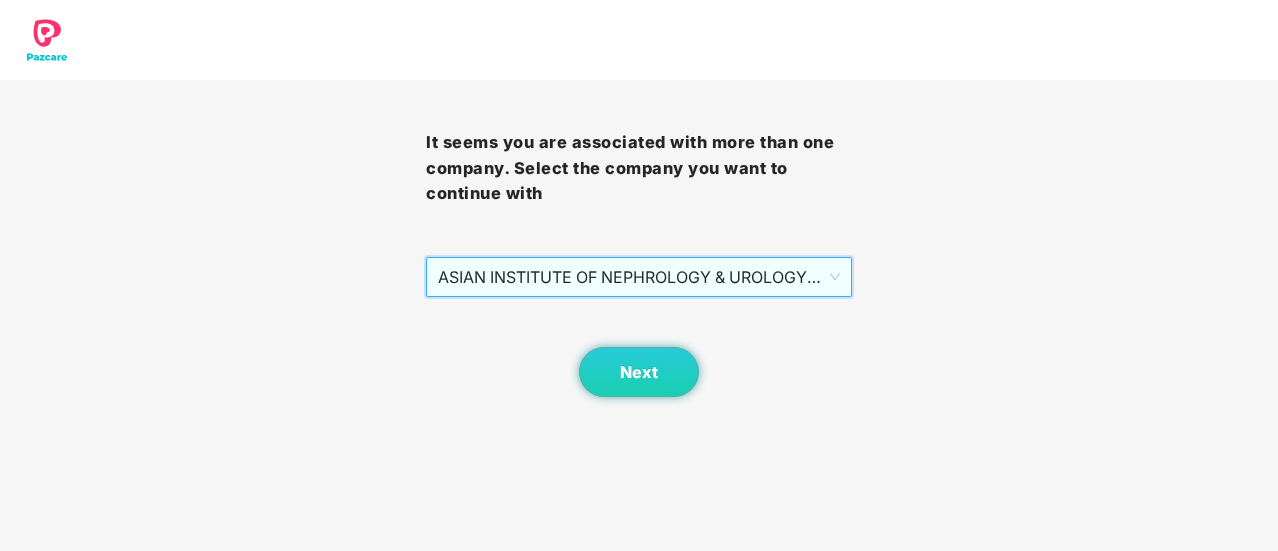 click on "ASIAN INSTITUTE OF NEPHROLOGY & UROLOGY PRIVATE LIMITED  -  101209  -  ADMIN" at bounding box center (639, 277) 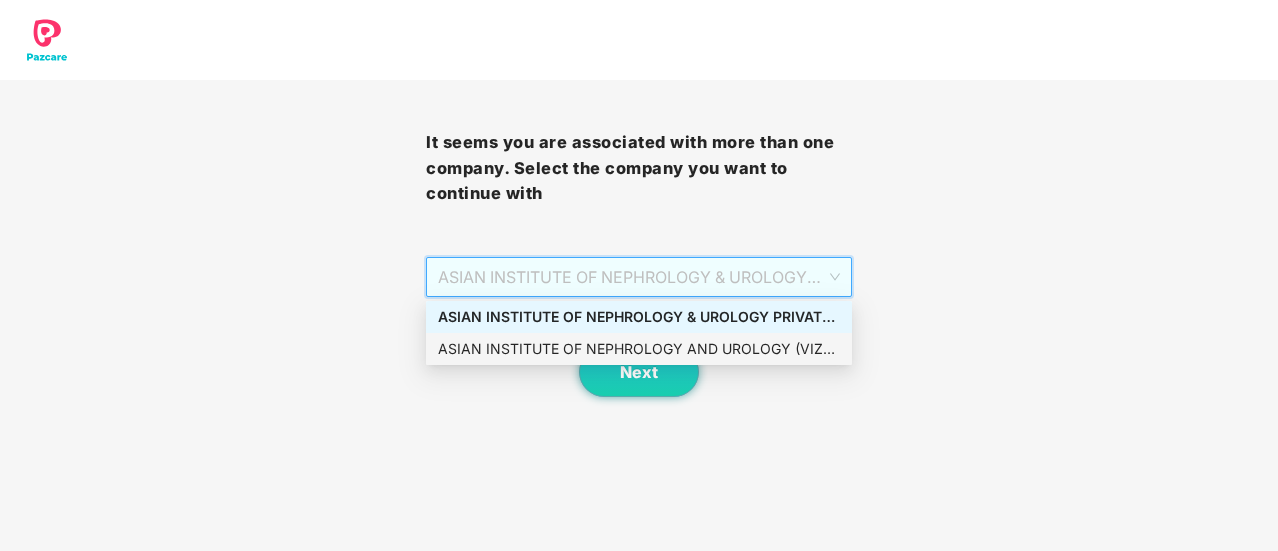 click on "ASIAN INSTITUTE OF NEPHROLOGY AND UROLOGY (VIZAG) PRIVATE  -  EMP101209  -  ADMIN" at bounding box center [639, 349] 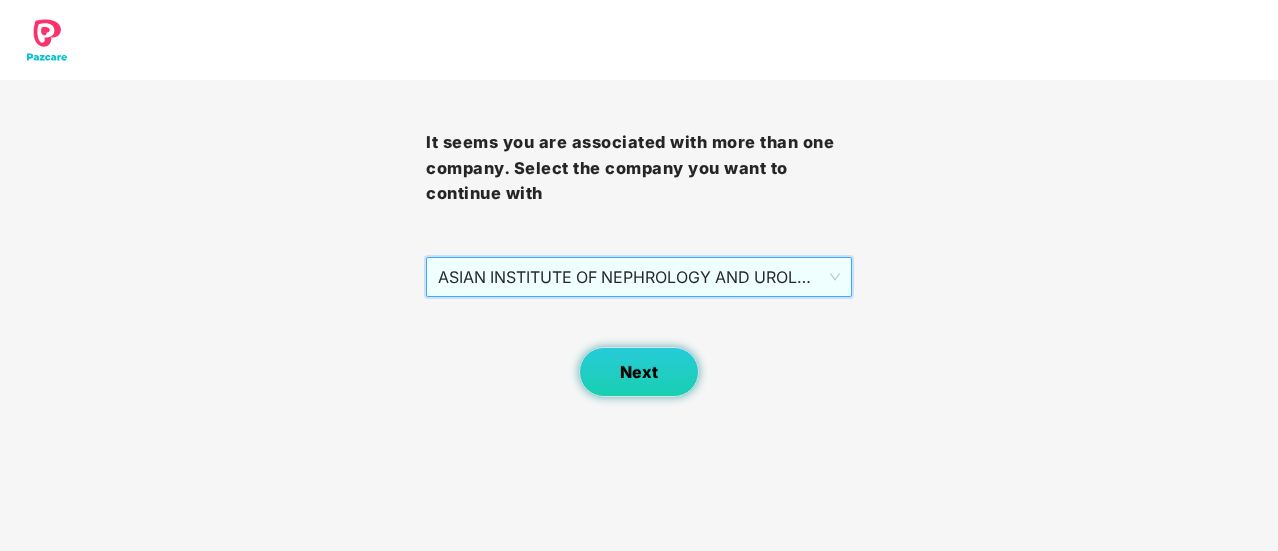 click on "Next" at bounding box center [639, 372] 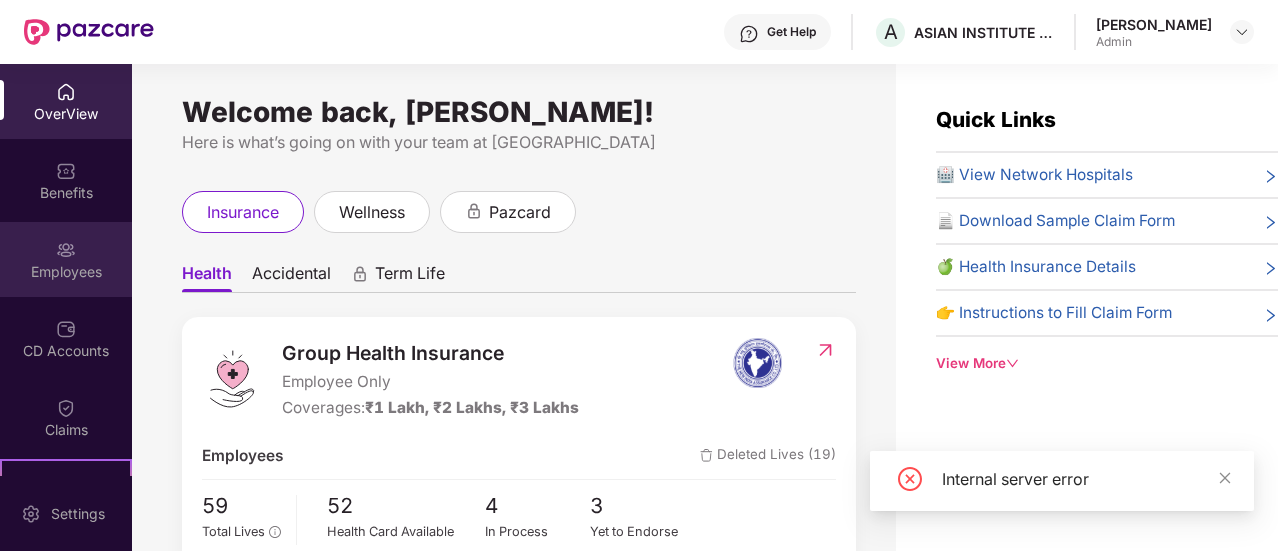 click on "Employees" at bounding box center (66, 272) 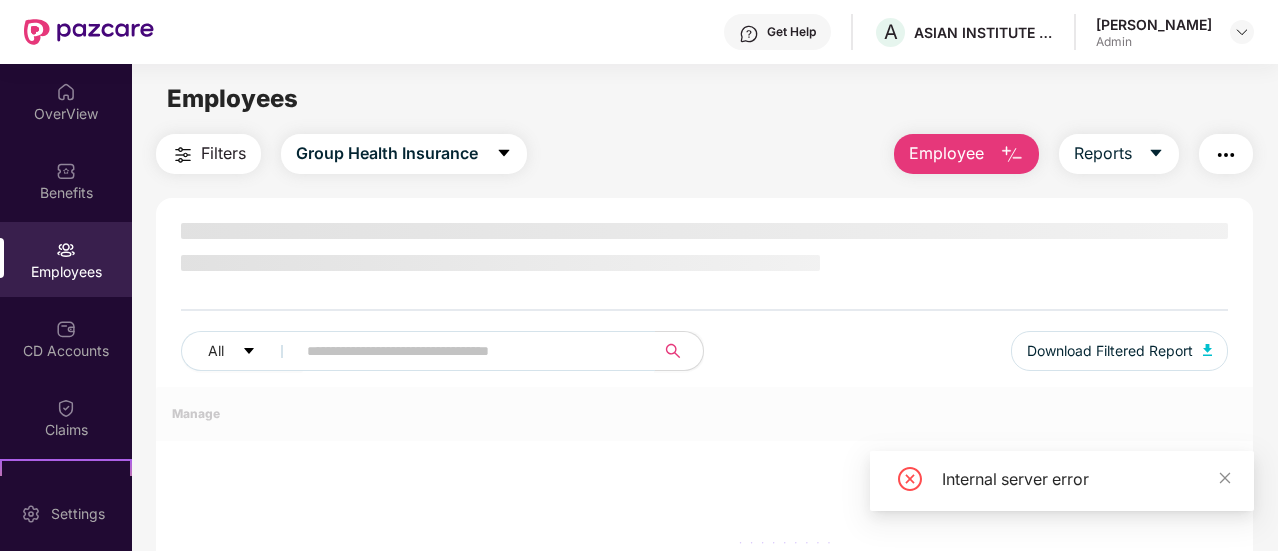 click at bounding box center [467, 351] 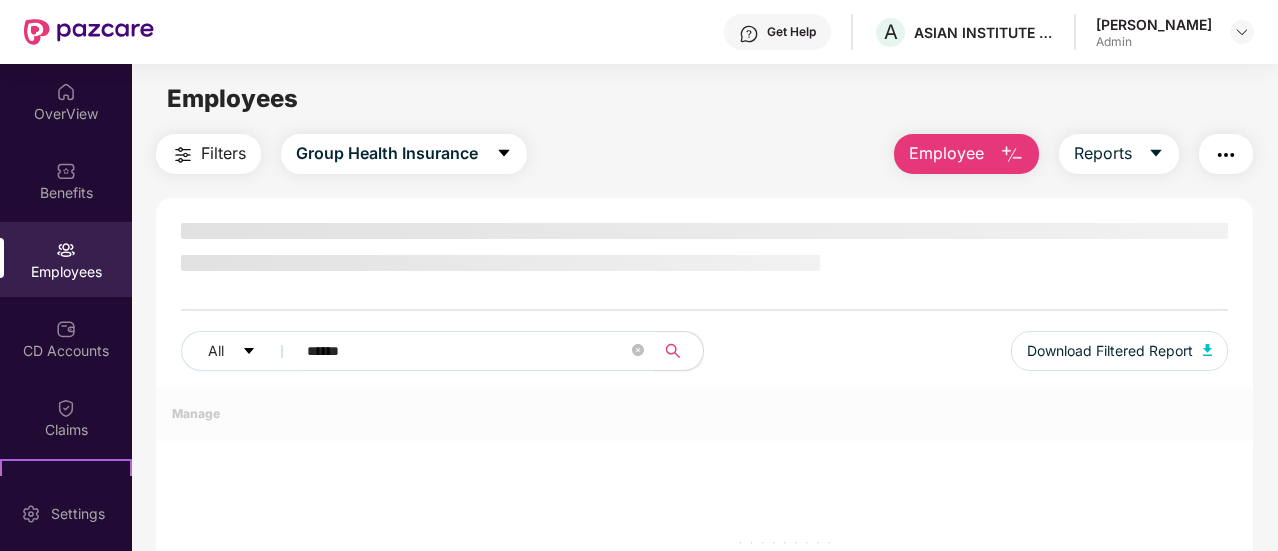type on "******" 